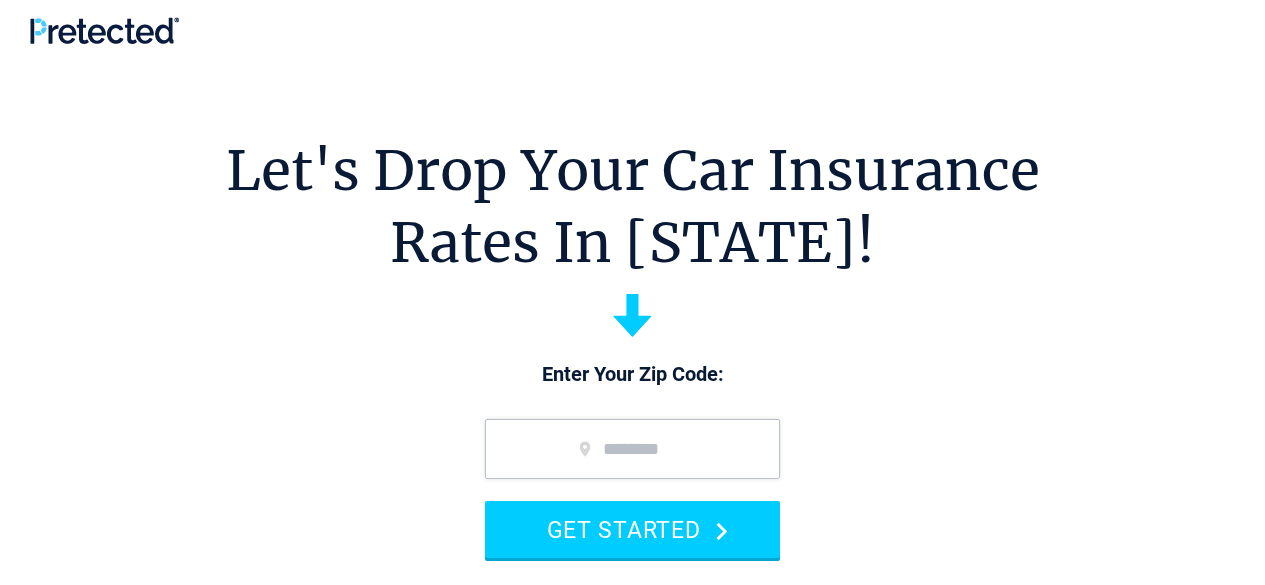 scroll, scrollTop: 0, scrollLeft: 0, axis: both 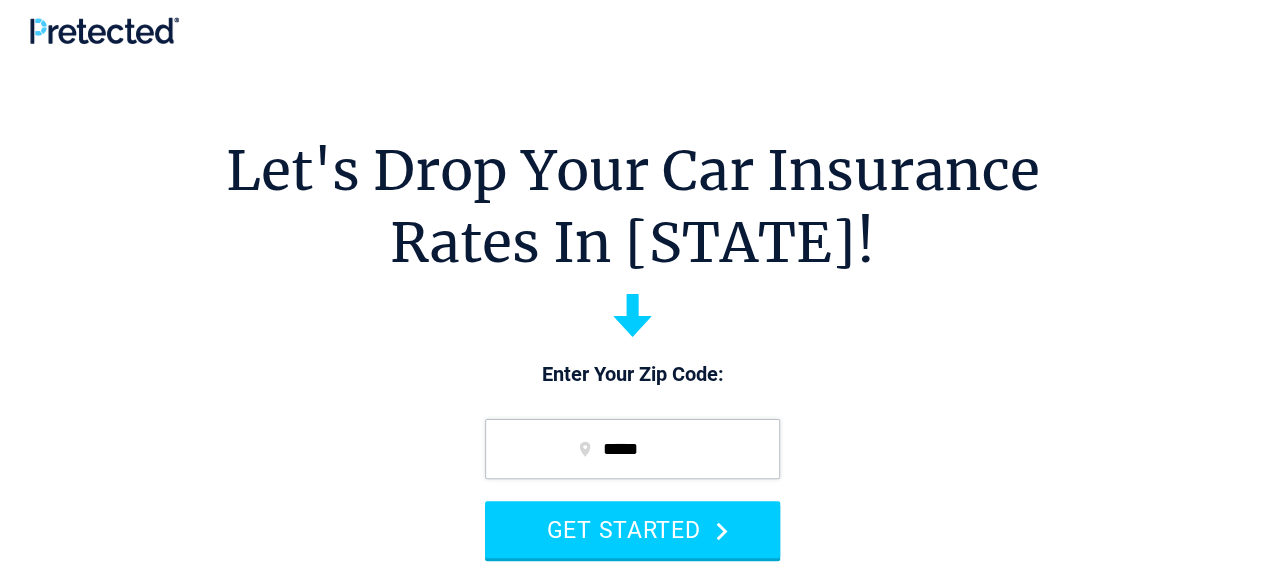 type on "*****" 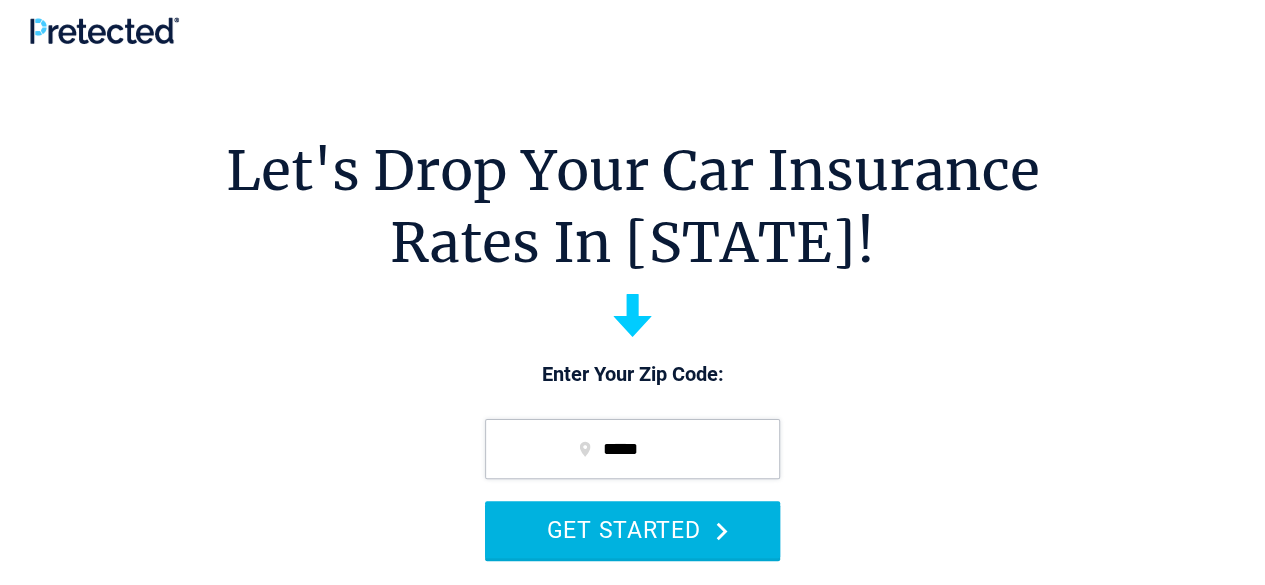 click on "GET STARTED" at bounding box center (632, 529) 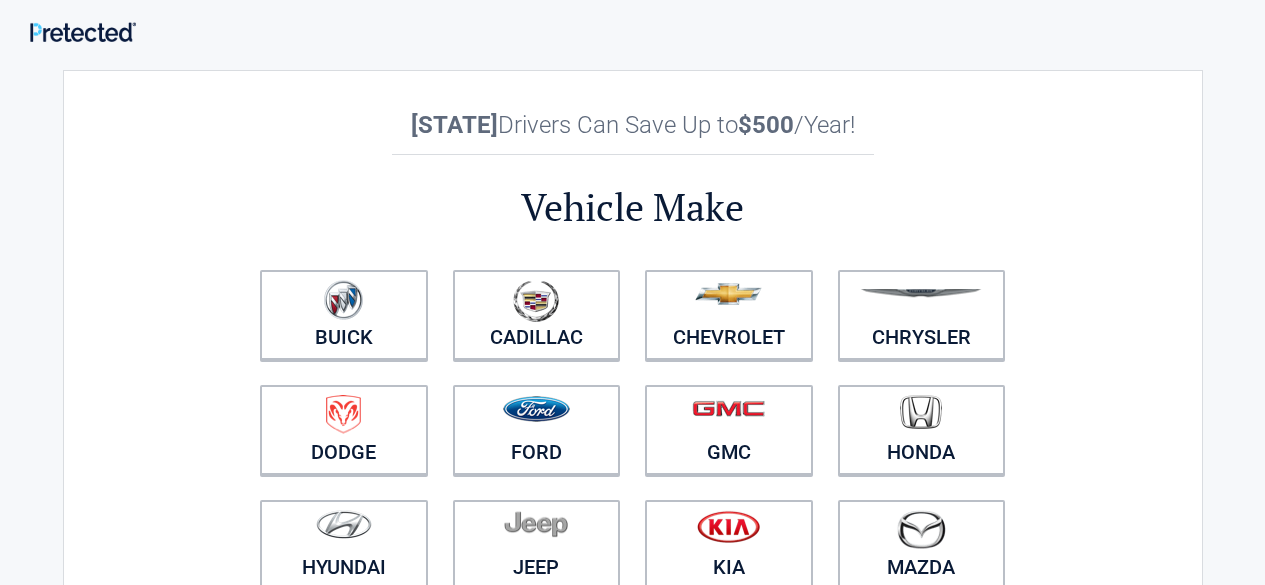 scroll, scrollTop: 0, scrollLeft: 0, axis: both 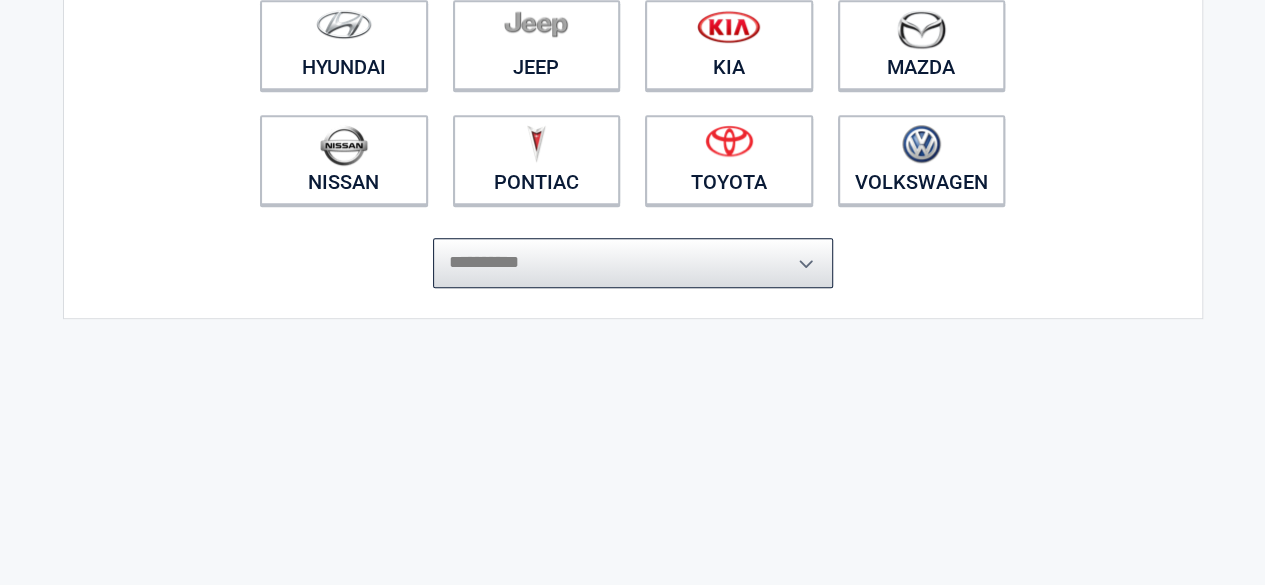 click on "**********" at bounding box center (633, 263) 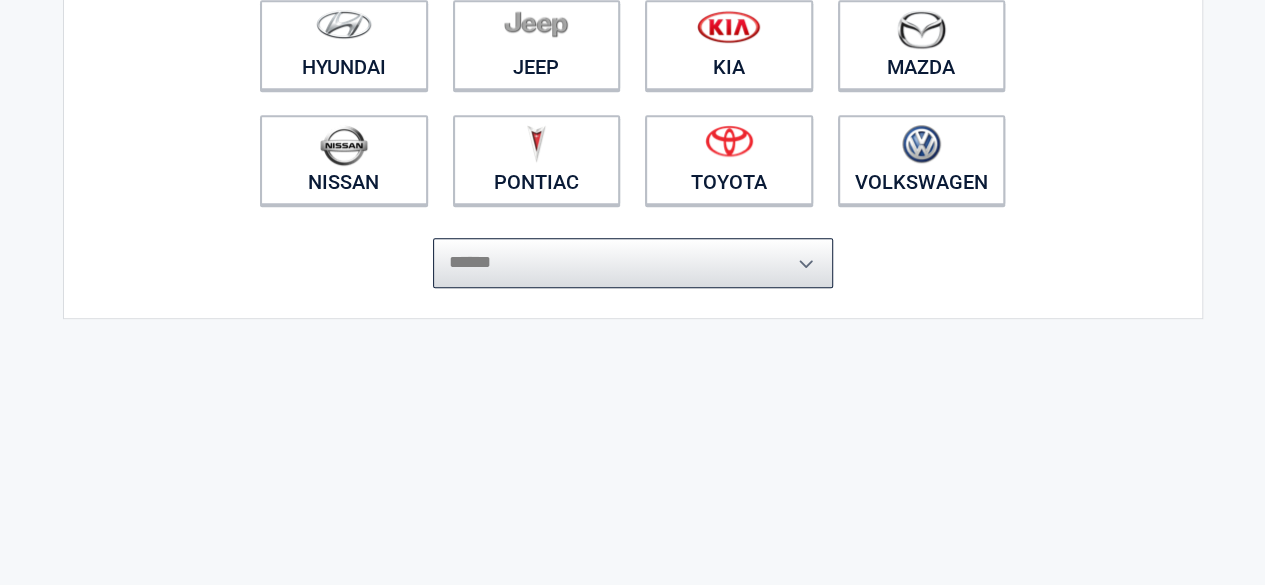click on "**********" at bounding box center [633, 263] 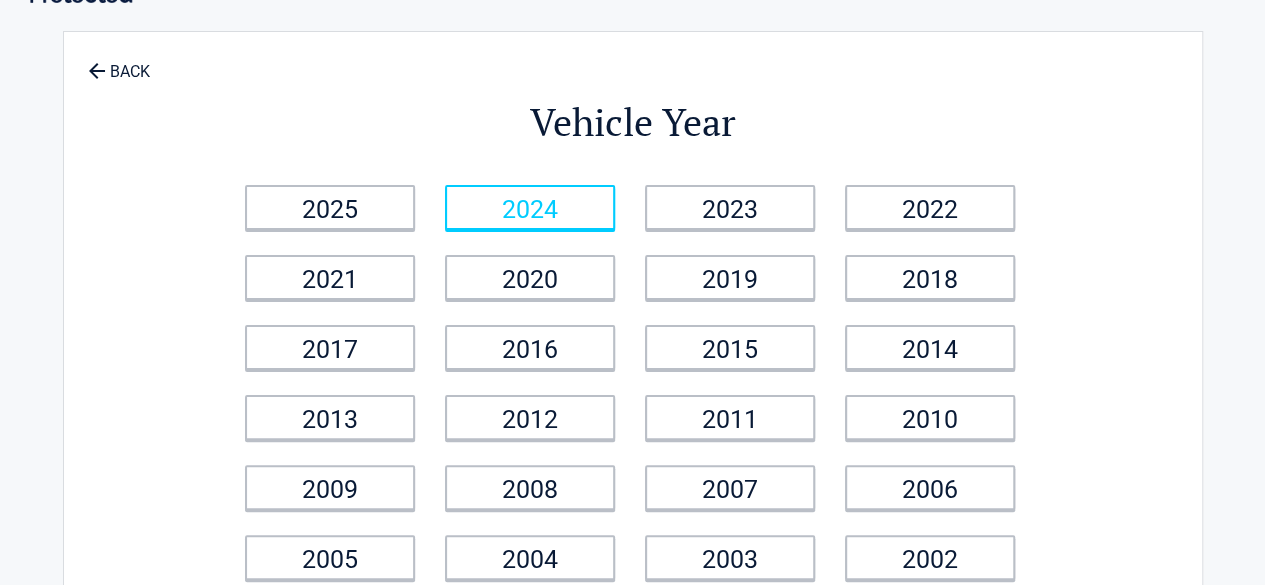 scroll, scrollTop: 0, scrollLeft: 0, axis: both 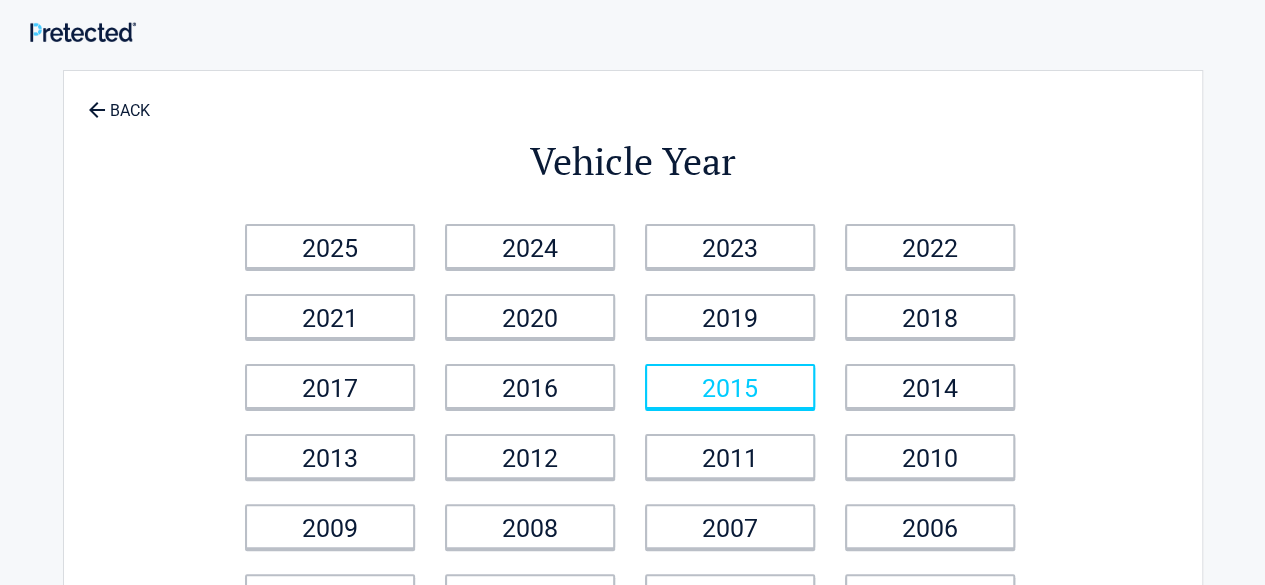 click on "2015" at bounding box center (730, 386) 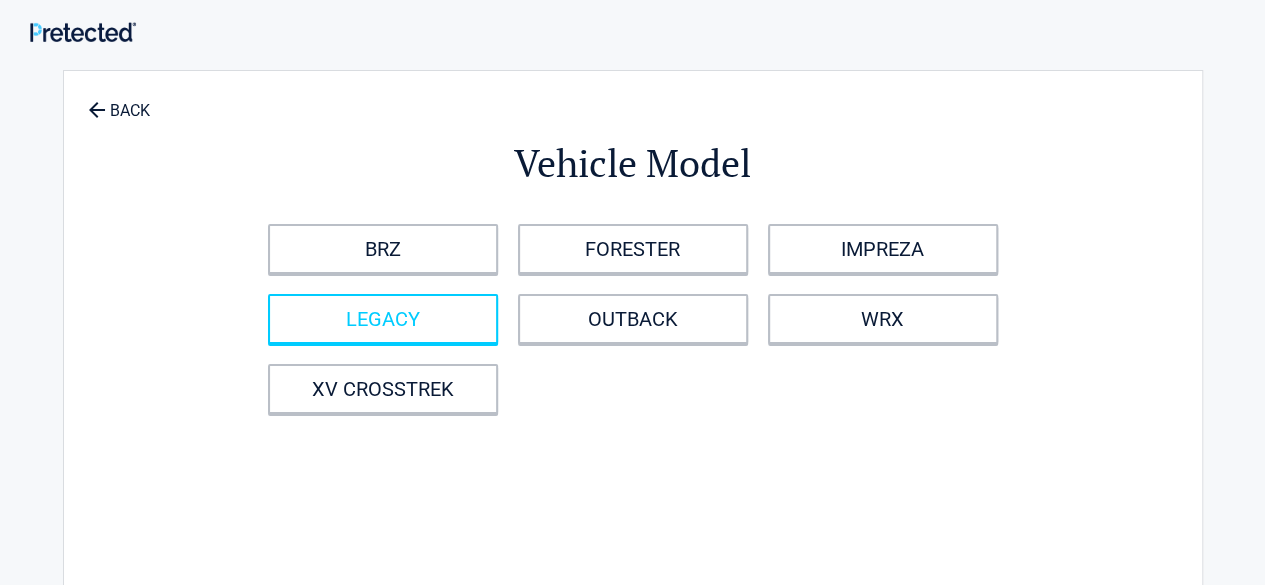click on "LEGACY" at bounding box center [383, 319] 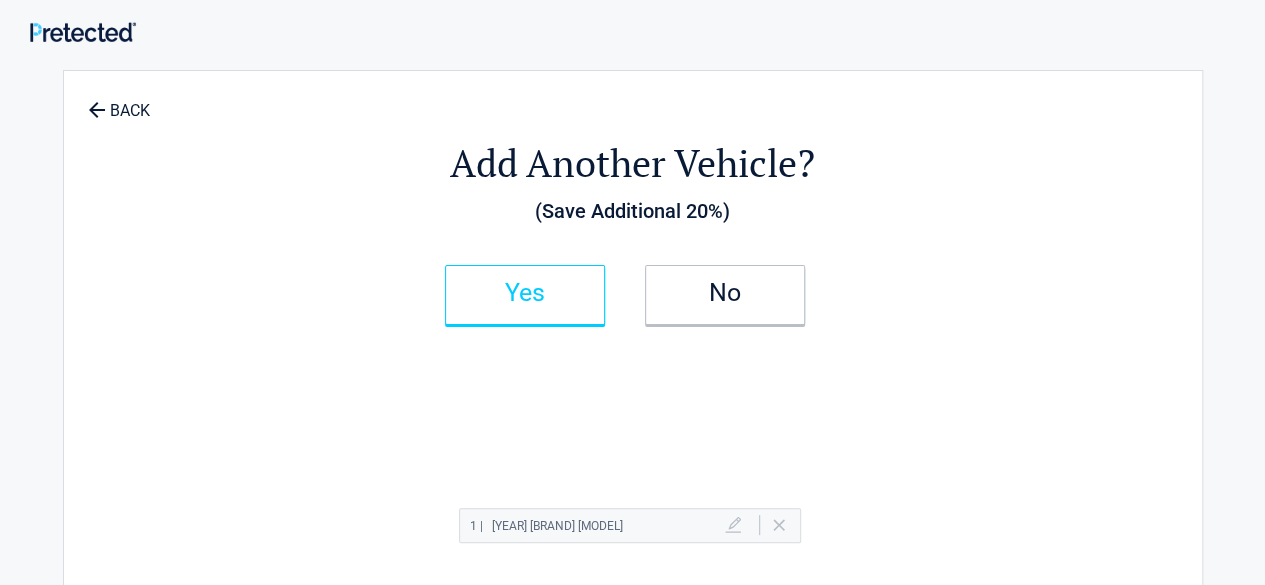 click on "Yes" at bounding box center (525, 295) 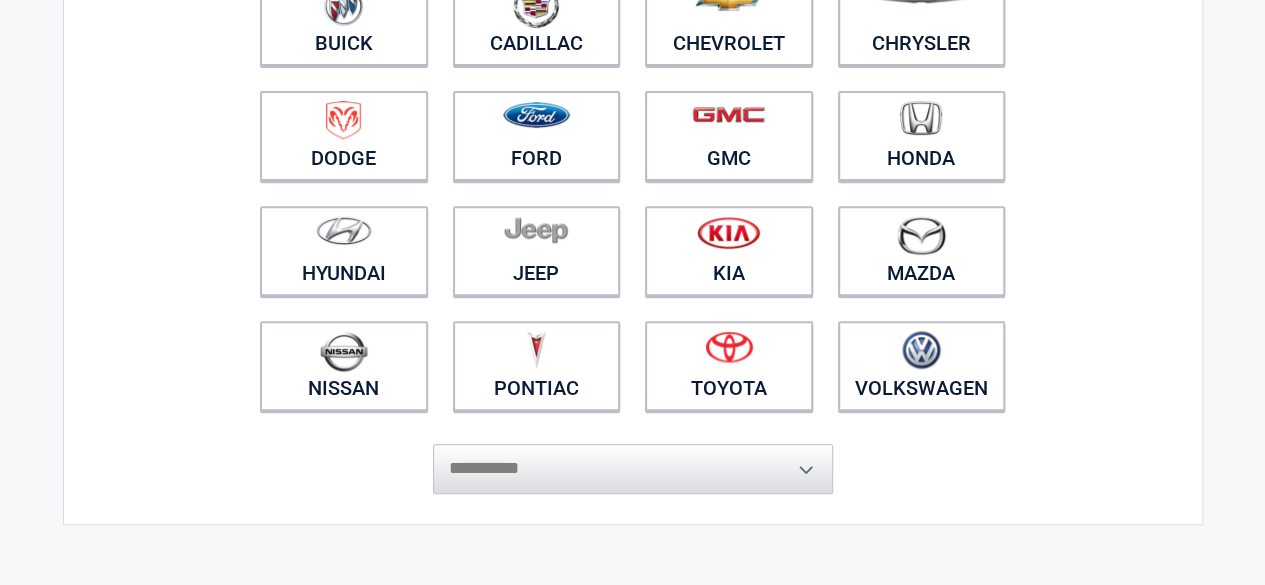 scroll, scrollTop: 300, scrollLeft: 0, axis: vertical 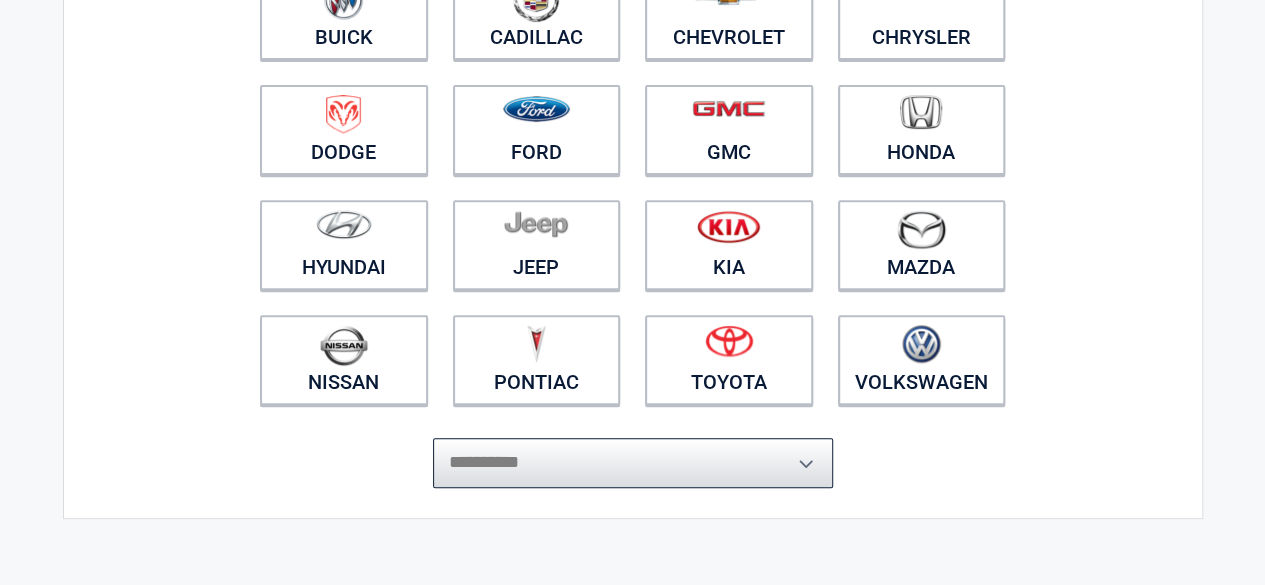 click on "**********" at bounding box center [633, 463] 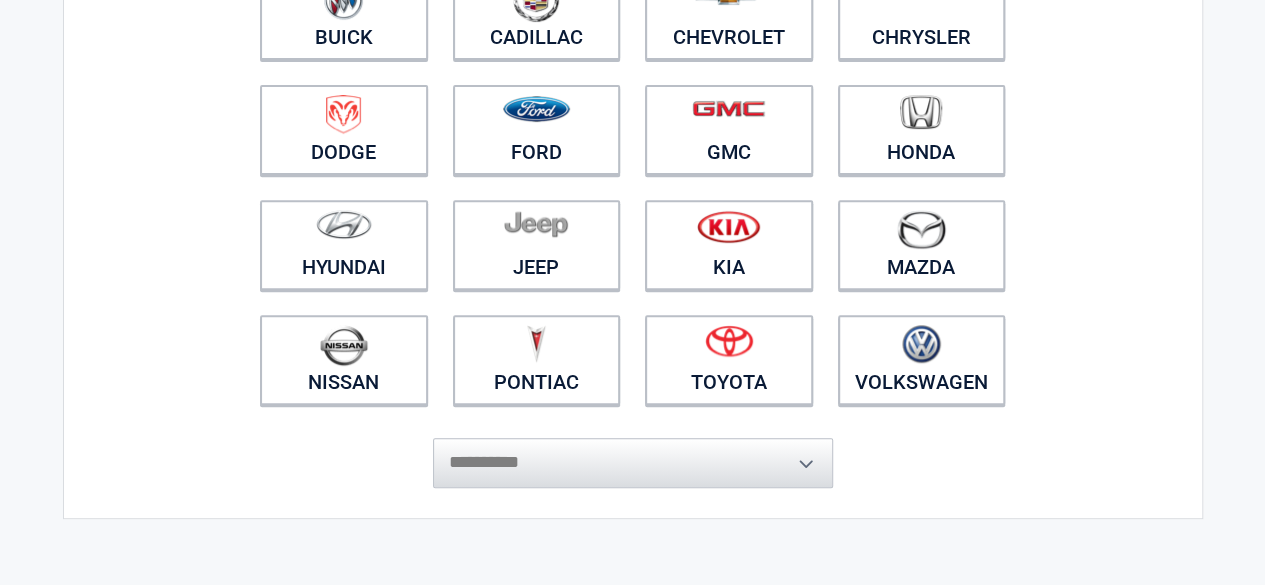 click on "**********" at bounding box center (633, 149) 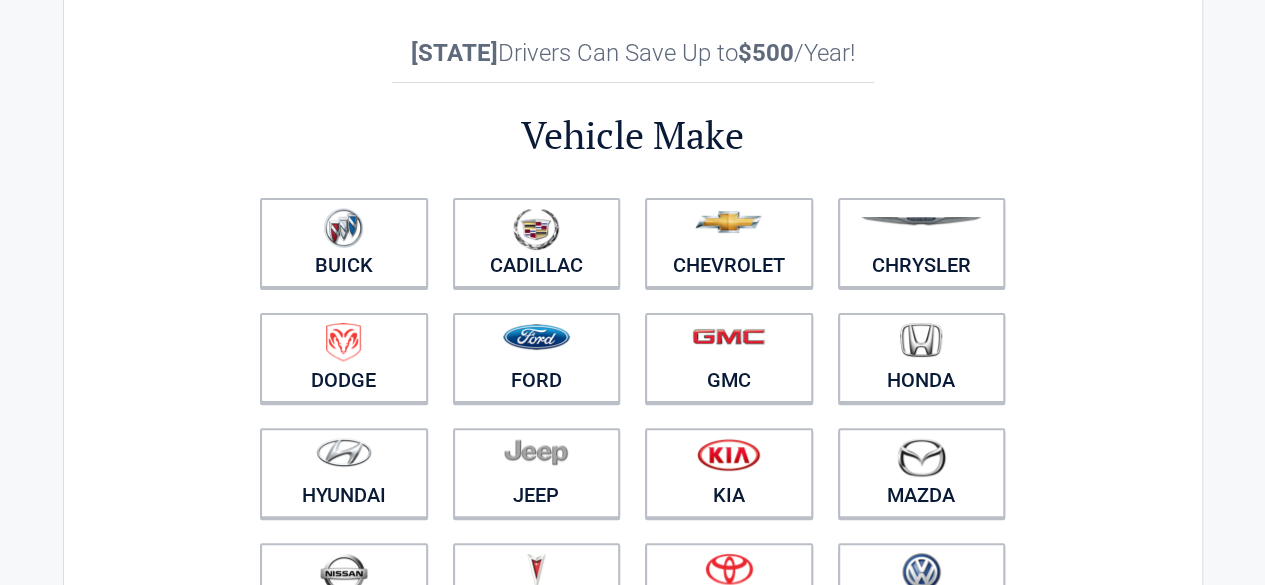 scroll, scrollTop: 200, scrollLeft: 0, axis: vertical 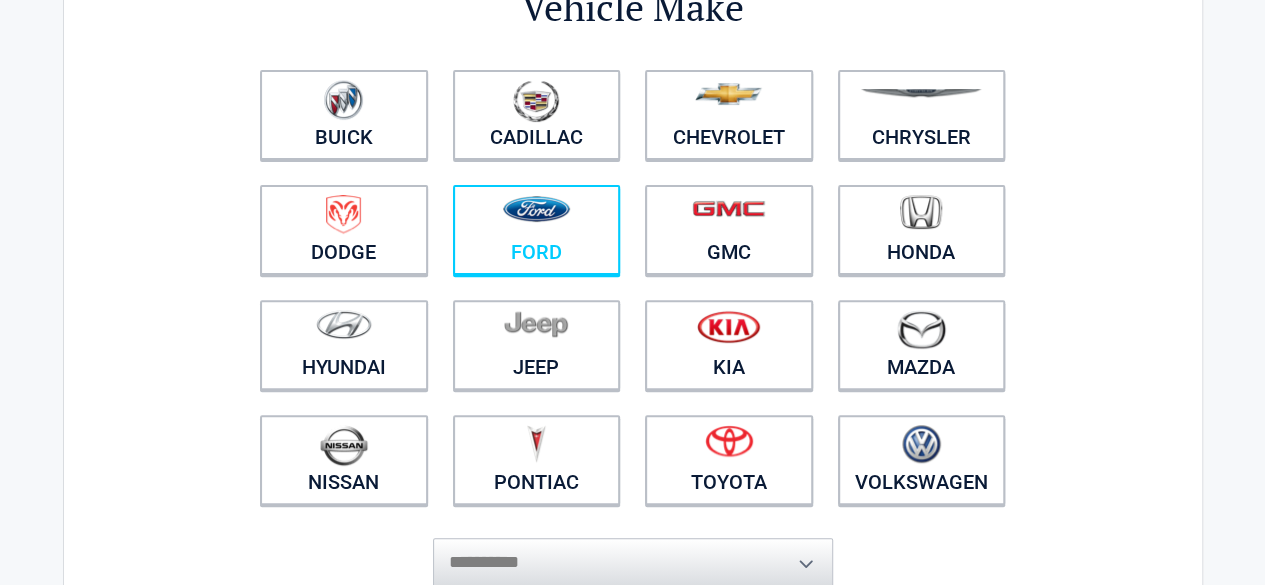 click on "Ford" at bounding box center [537, 230] 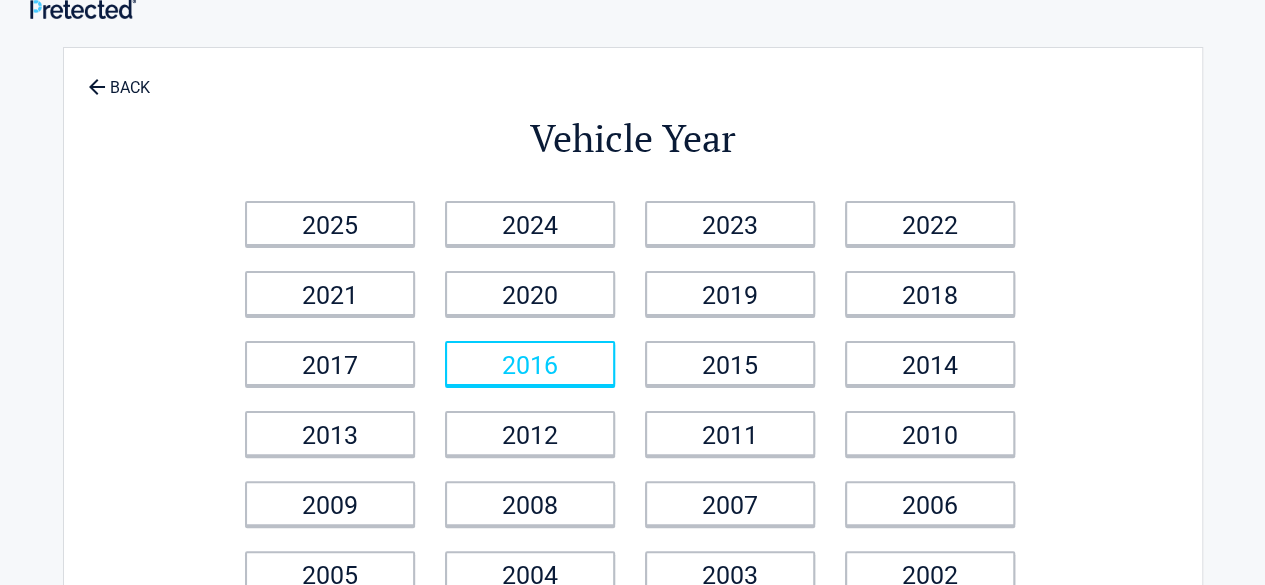 scroll, scrollTop: 0, scrollLeft: 0, axis: both 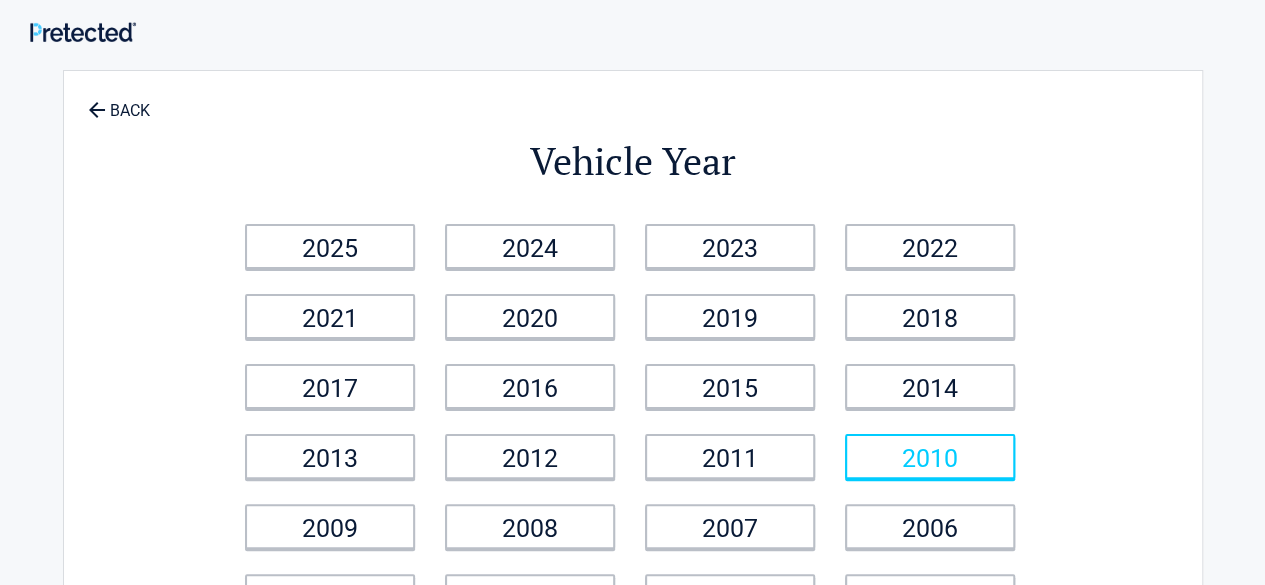click on "2010" at bounding box center (930, 456) 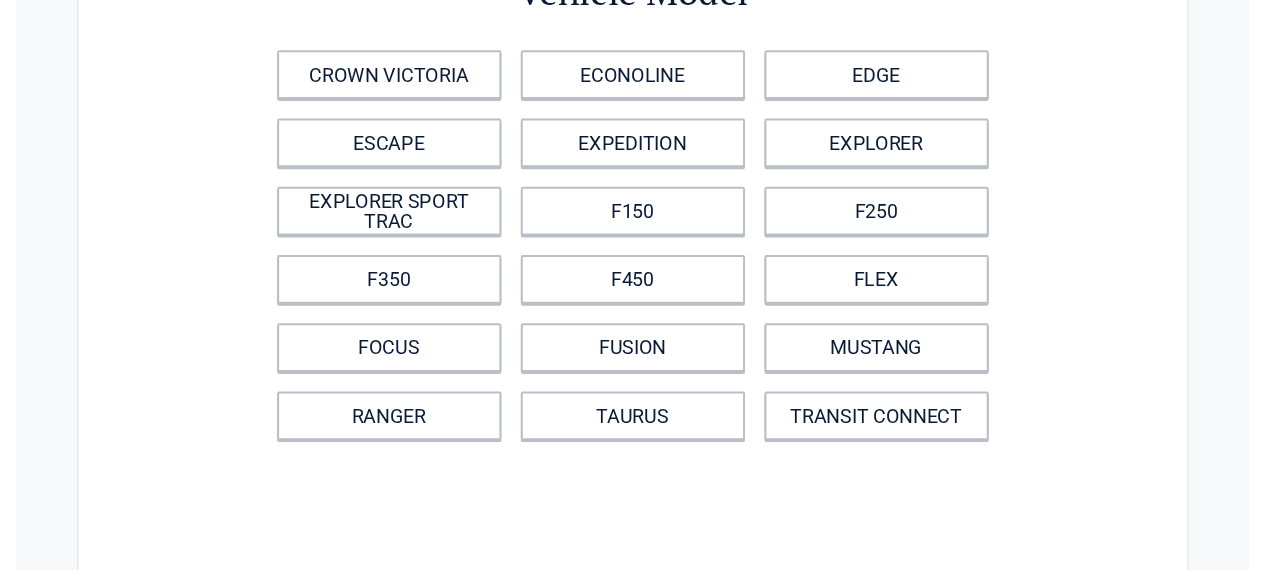 scroll, scrollTop: 200, scrollLeft: 0, axis: vertical 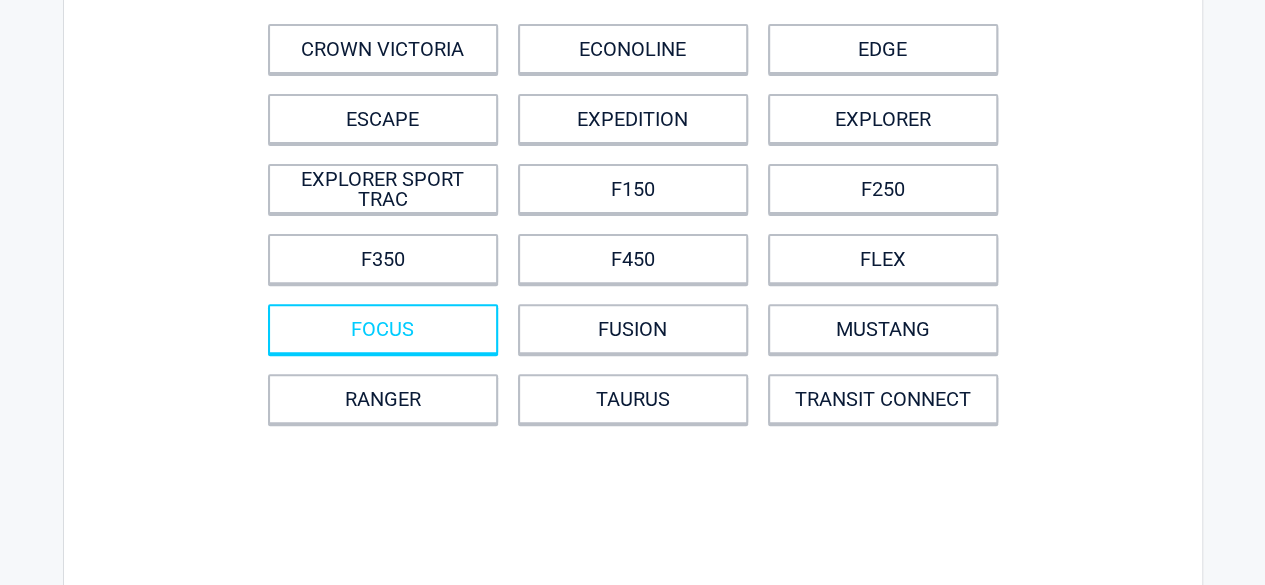 click on "FOCUS" at bounding box center [383, 329] 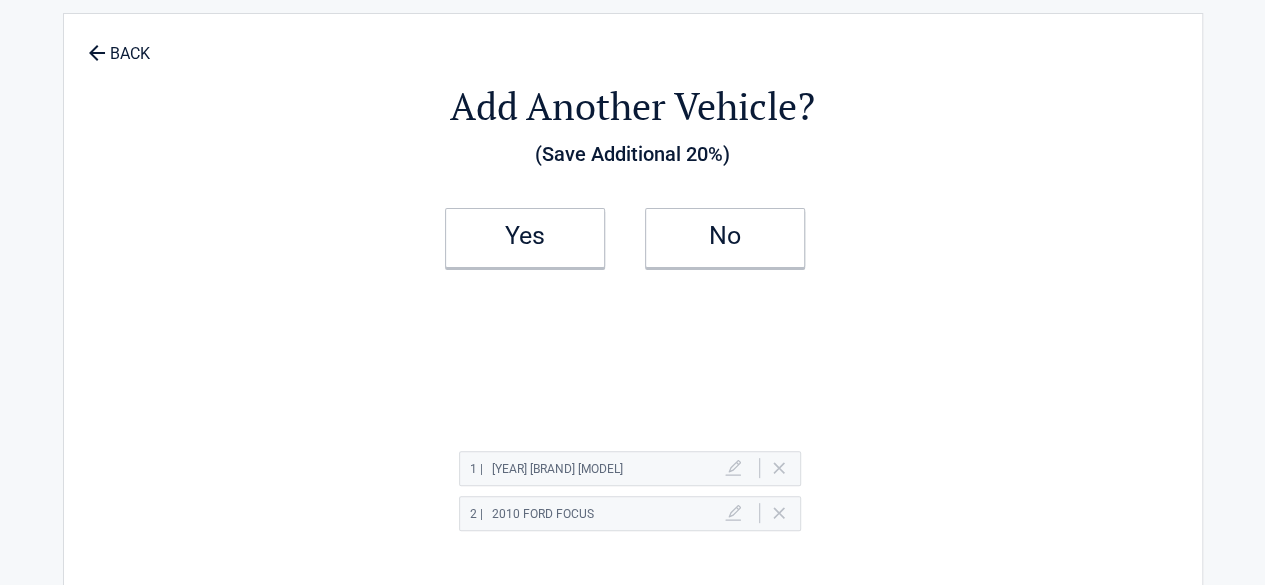 scroll, scrollTop: 100, scrollLeft: 0, axis: vertical 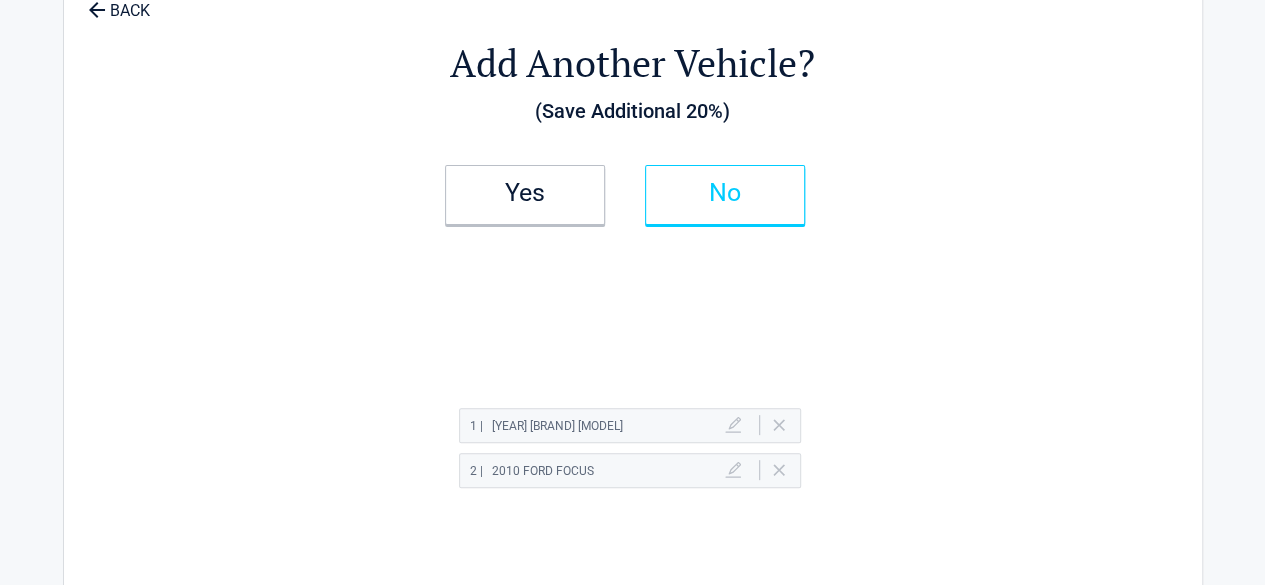 click on "No" at bounding box center [725, 195] 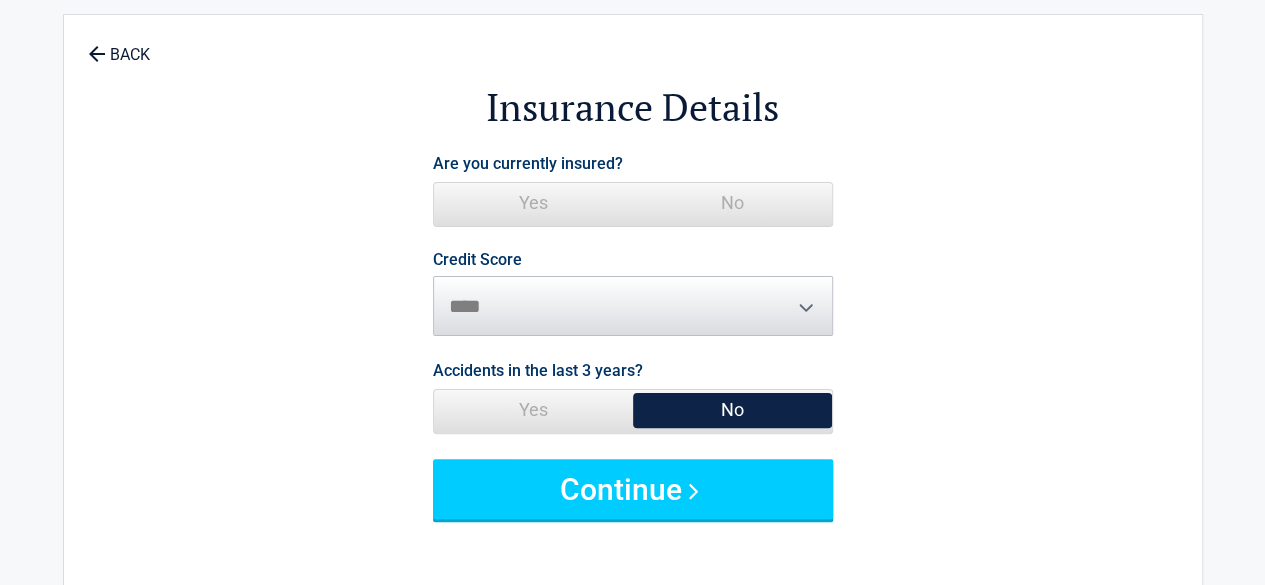 scroll, scrollTop: 100, scrollLeft: 0, axis: vertical 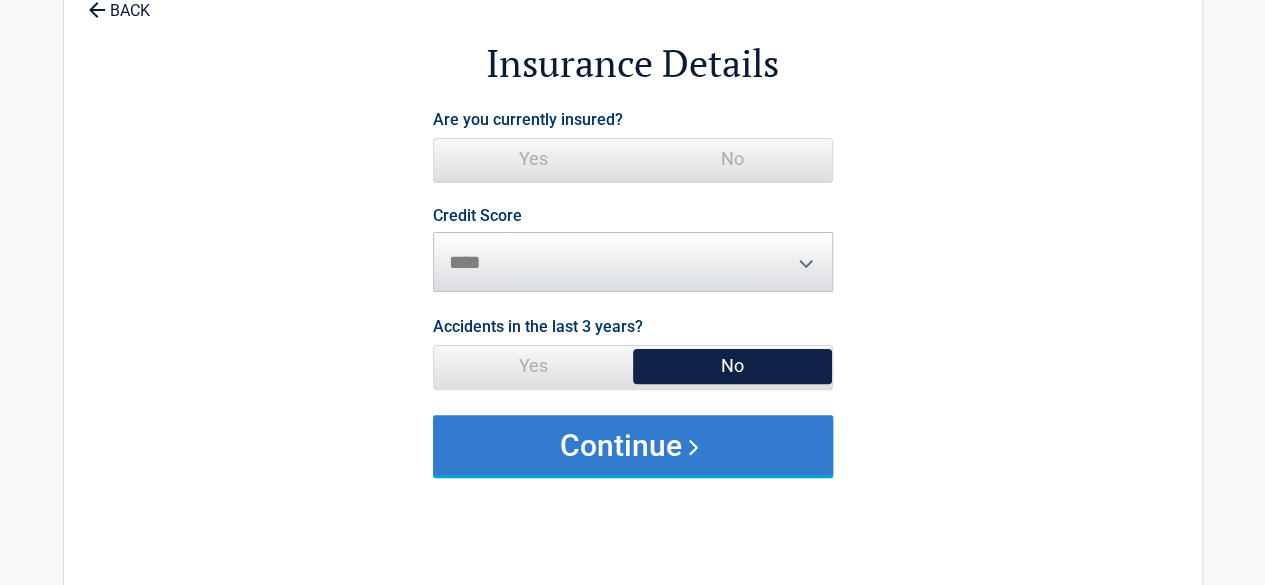 click on "Continue" at bounding box center (633, 445) 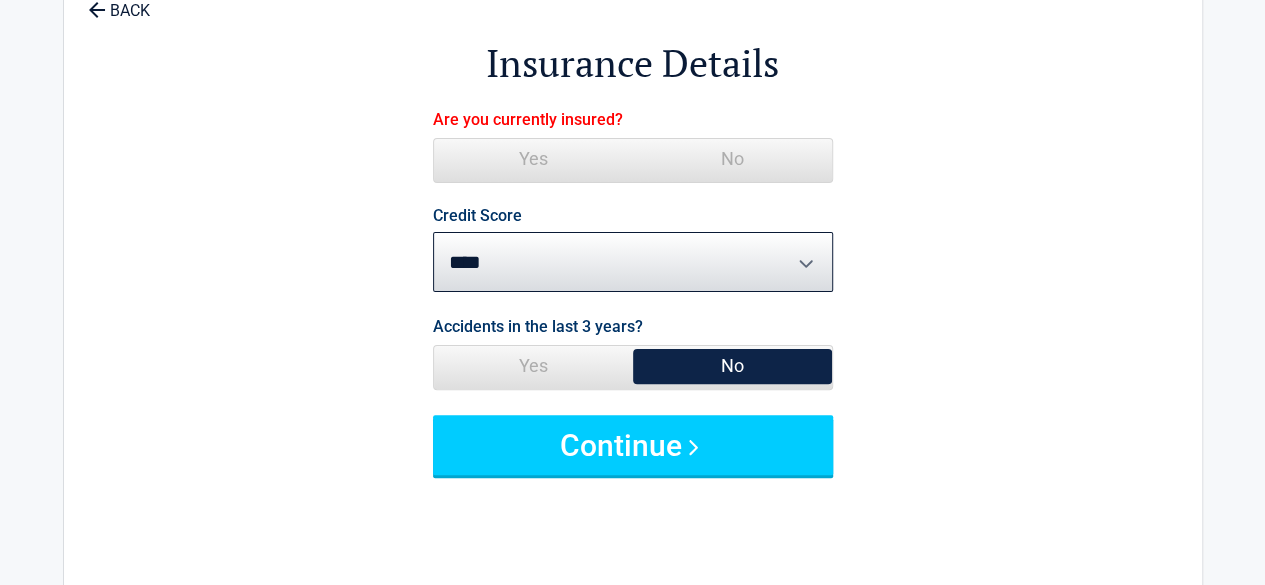 click on "Yes" at bounding box center [533, 159] 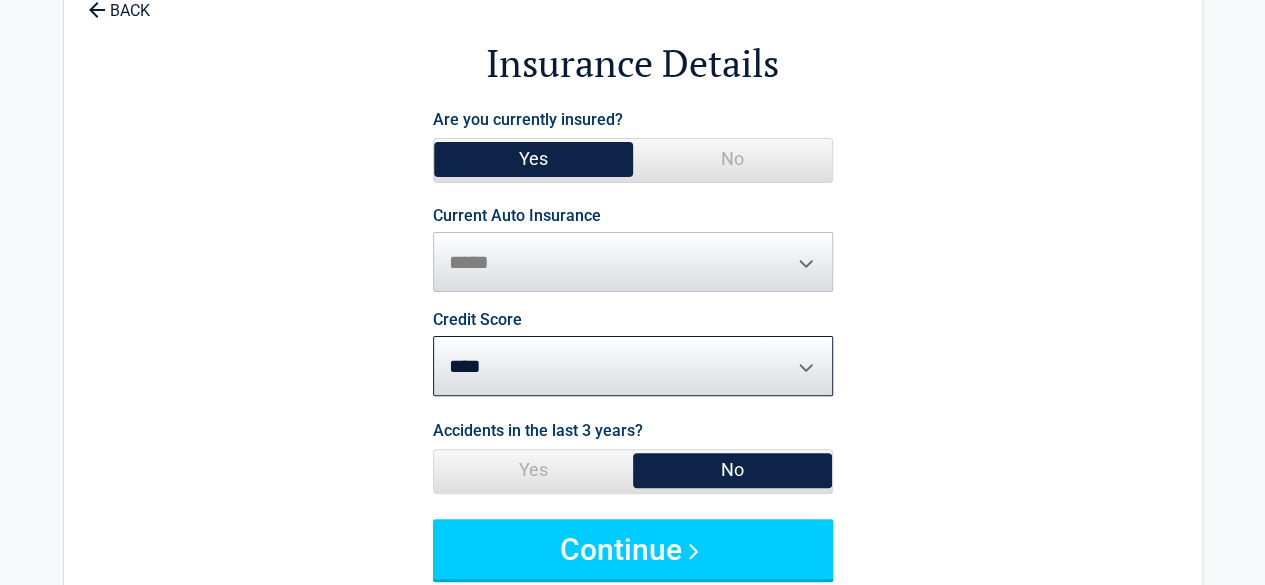click on "No" at bounding box center (732, 159) 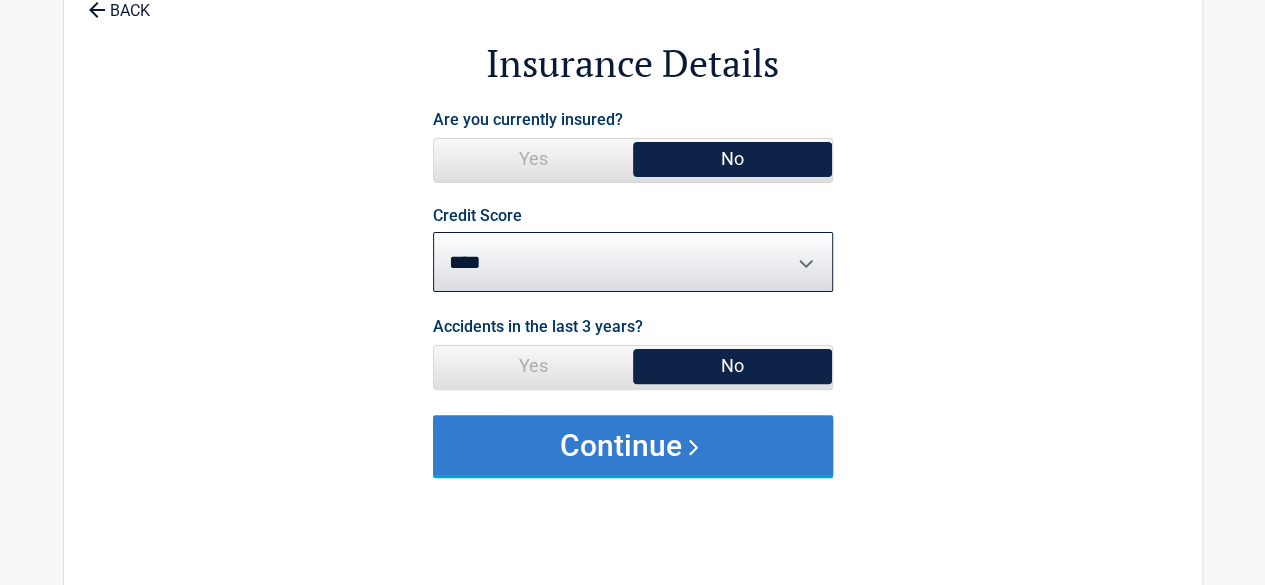 click on "Continue" at bounding box center (633, 445) 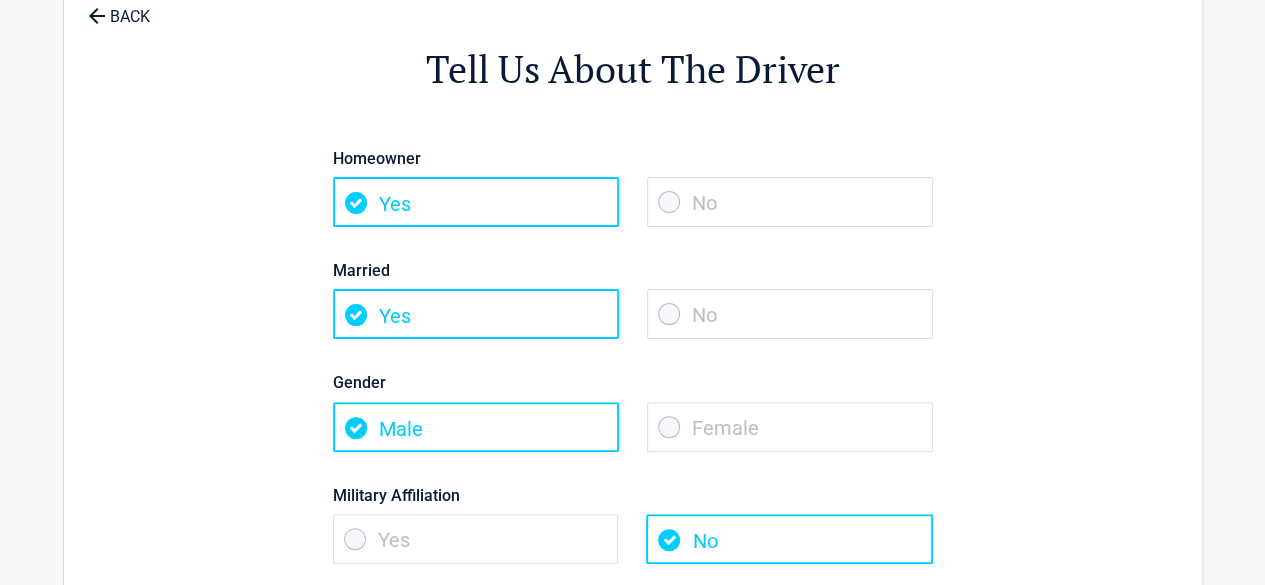 scroll, scrollTop: 0, scrollLeft: 0, axis: both 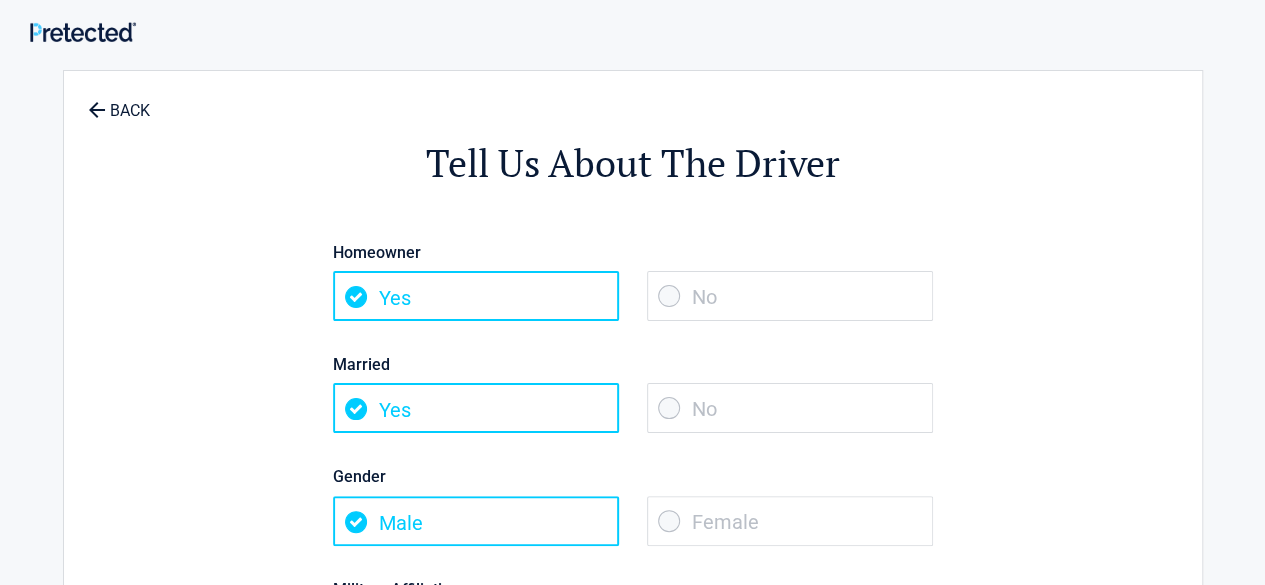click on "No" at bounding box center (790, 296) 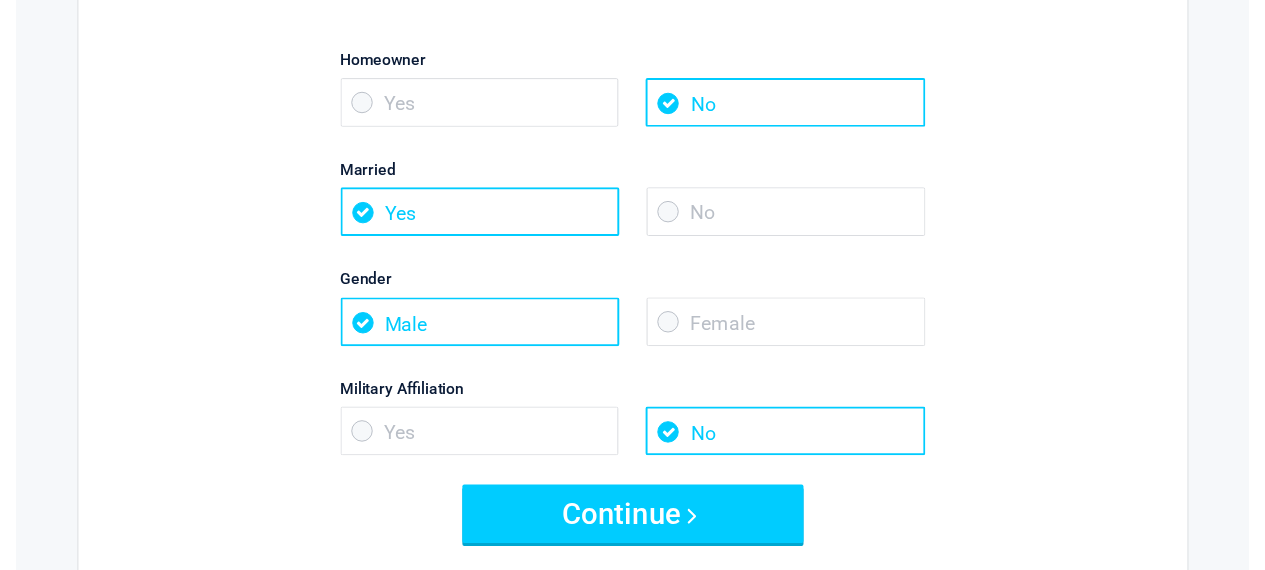scroll, scrollTop: 200, scrollLeft: 0, axis: vertical 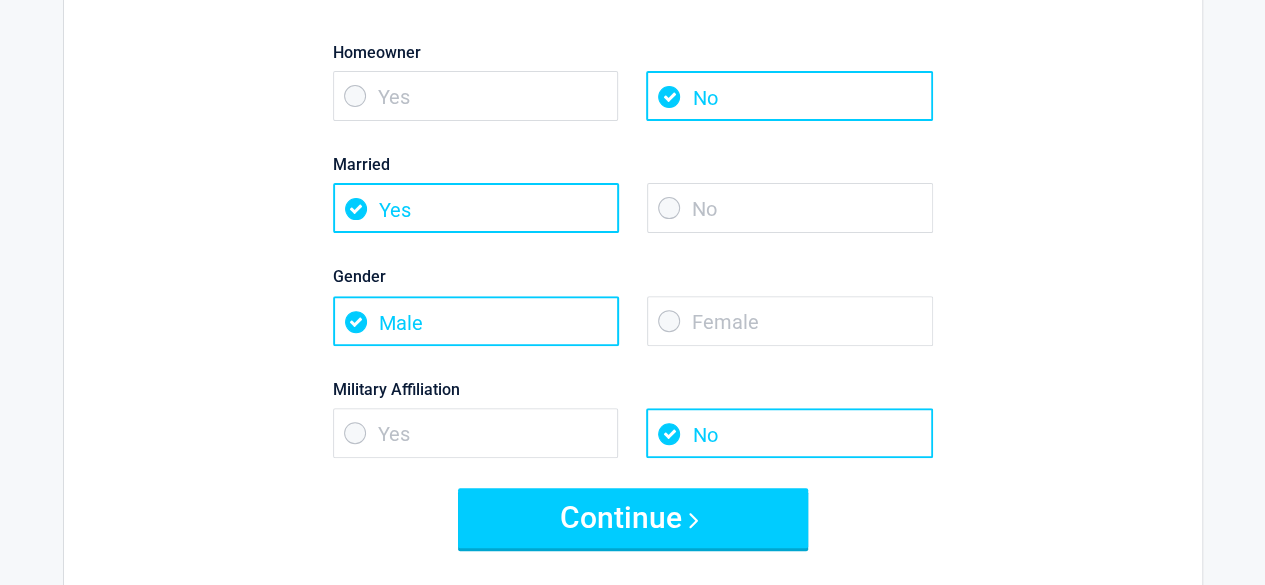 click on "No" at bounding box center (790, 208) 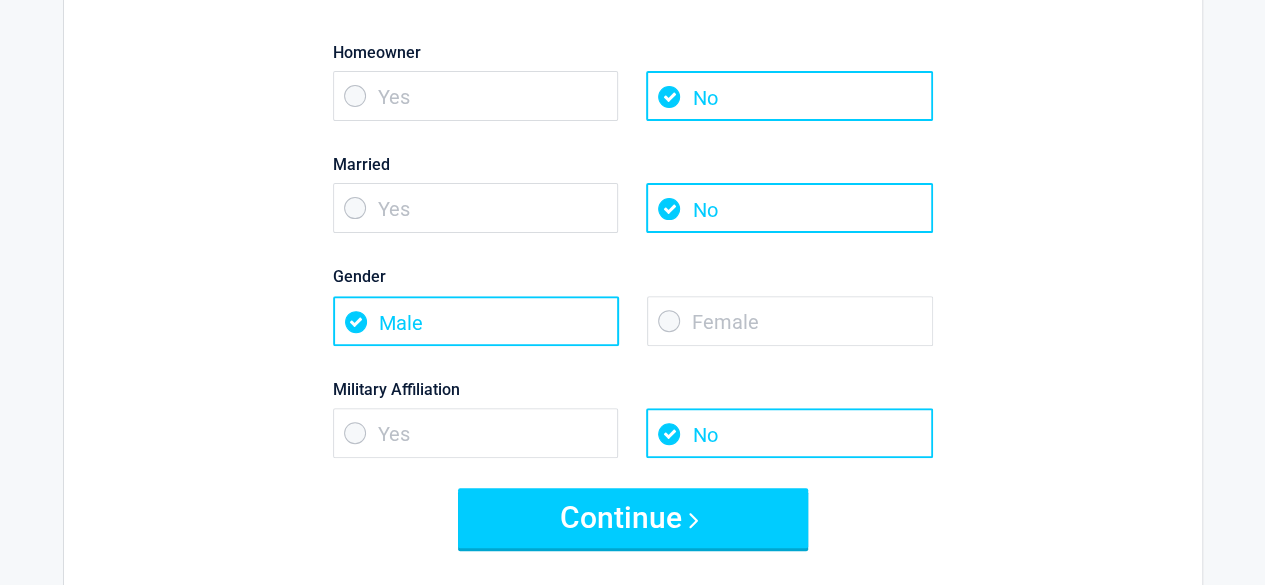 click on "Female" at bounding box center [790, 321] 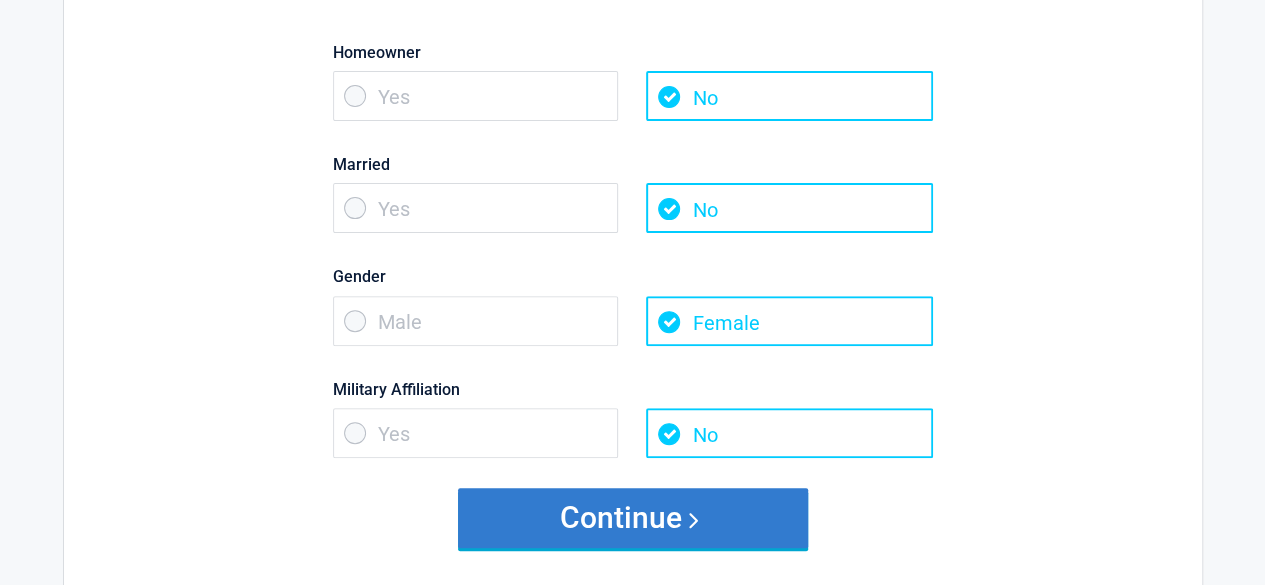 click on "Continue" at bounding box center [633, 518] 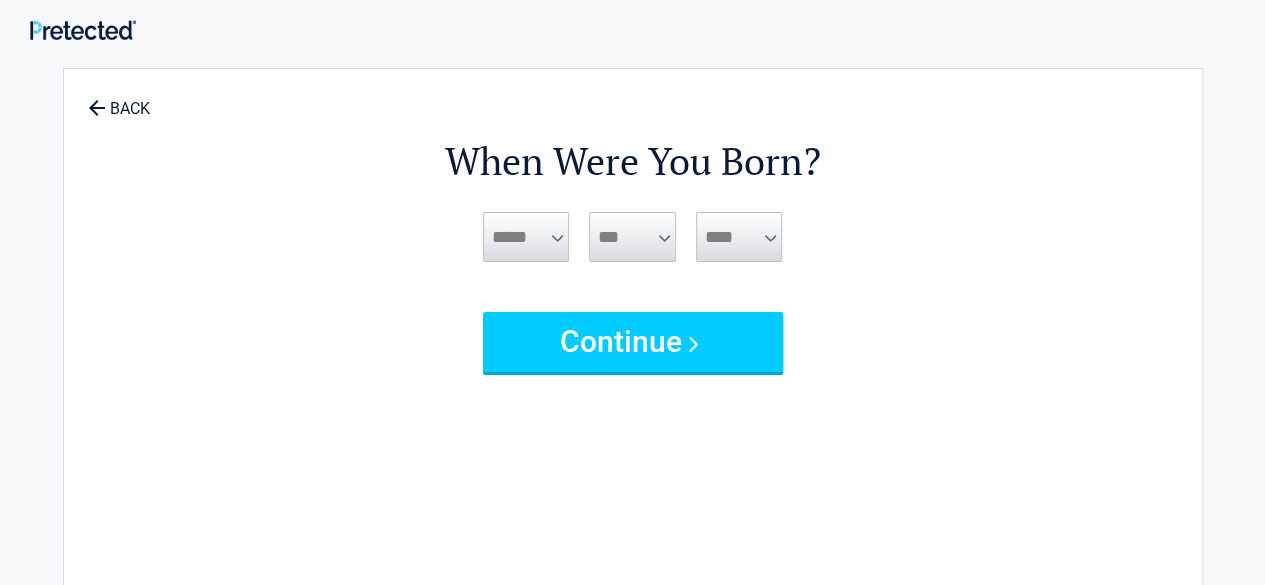 scroll, scrollTop: 0, scrollLeft: 0, axis: both 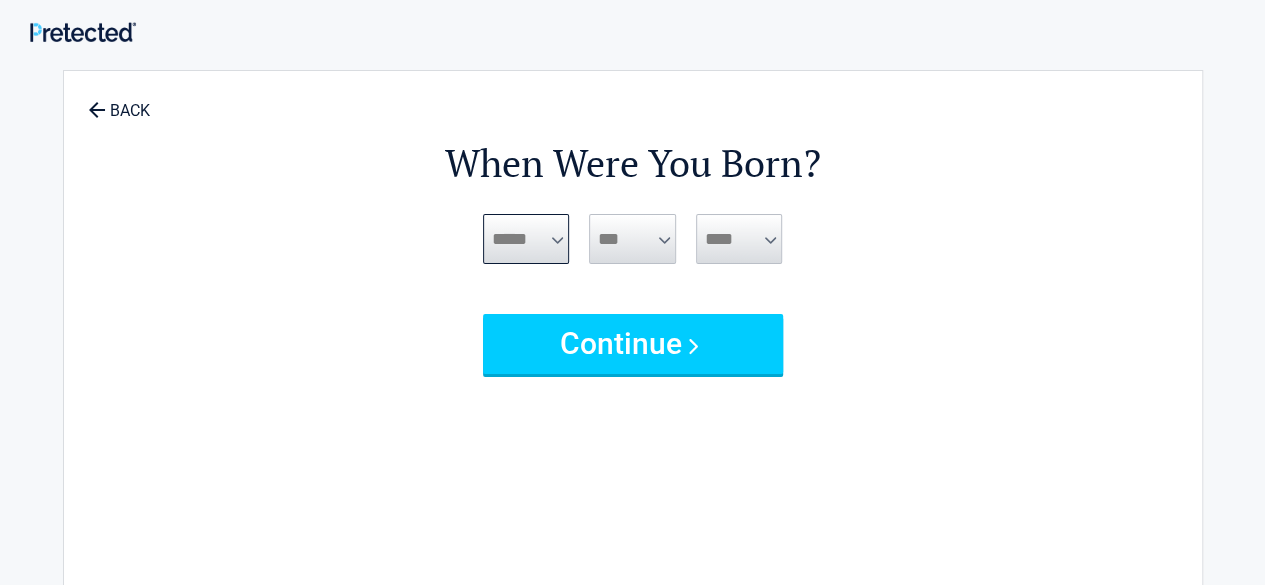 click on "*****
***
***
***
***
***
***
***
***
***
***
***
***" at bounding box center (526, 239) 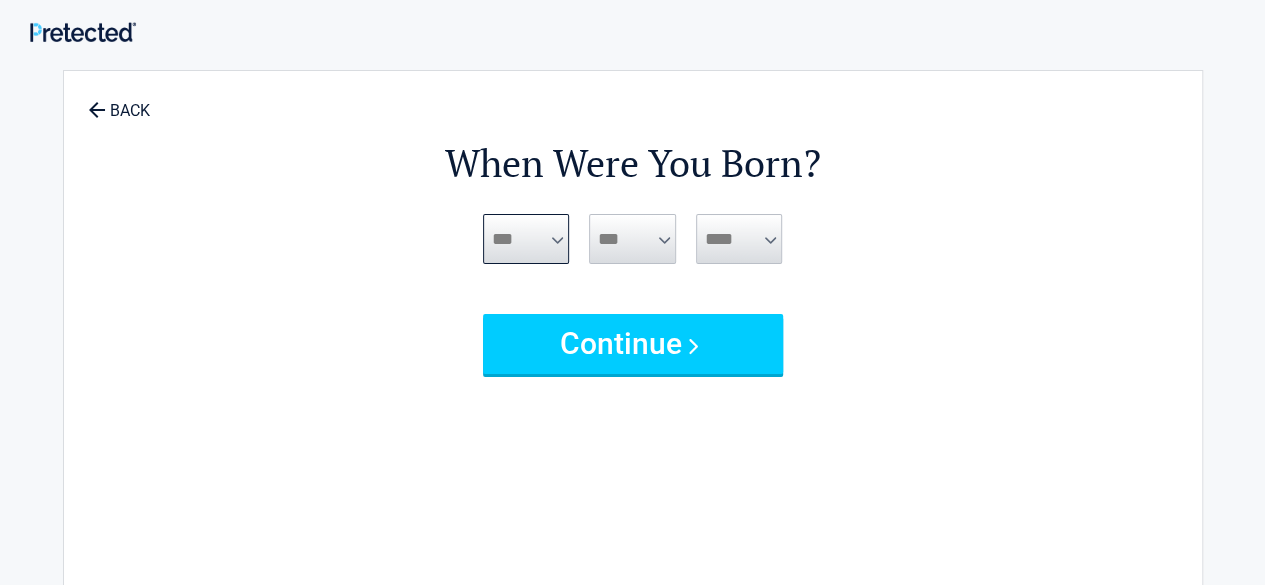 click on "*****
***
***
***
***
***
***
***
***
***
***
***
***" at bounding box center (526, 239) 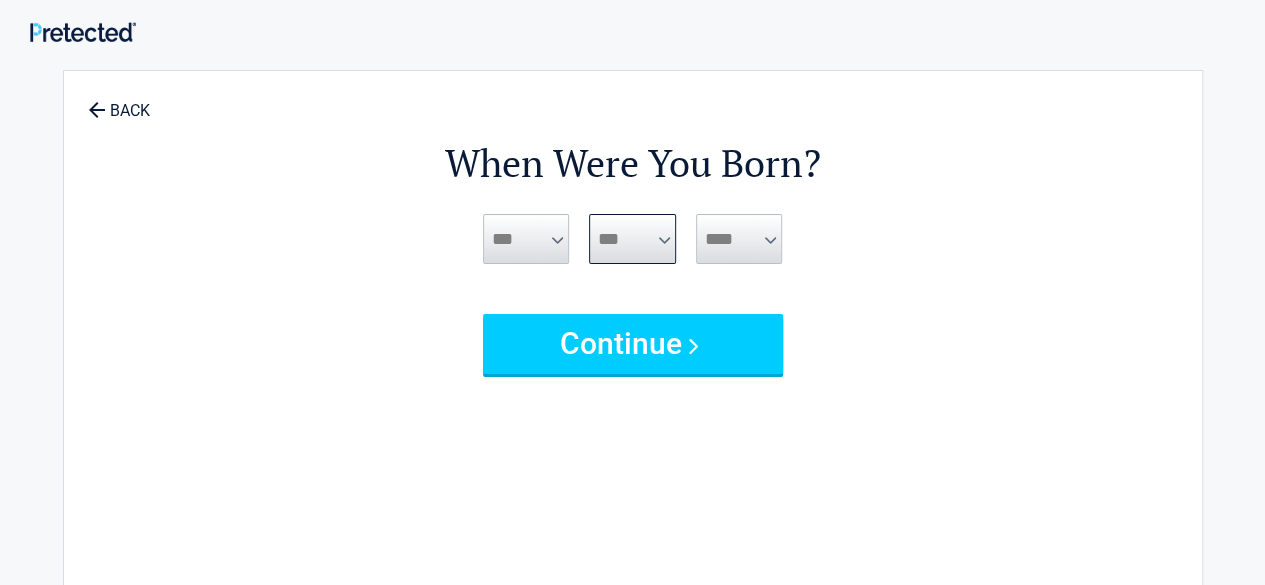 click on "*** * * * * * * * * * ** ** ** ** ** ** ** ** ** ** ** ** ** ** ** ** ** ** ** ** ** **" at bounding box center (632, 239) 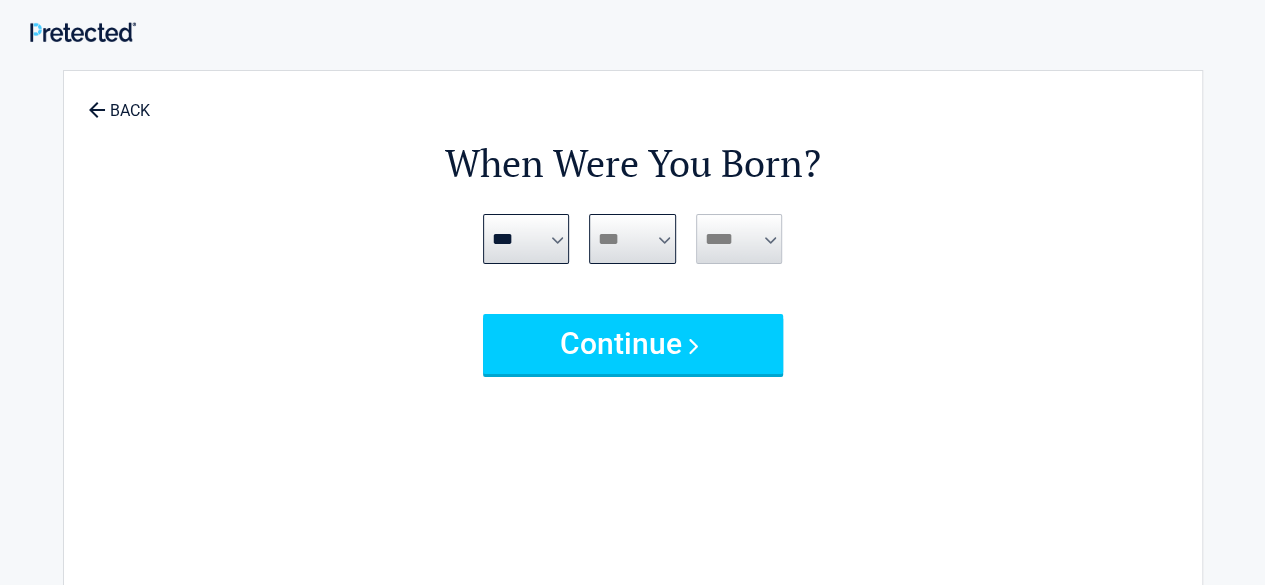 select on "**" 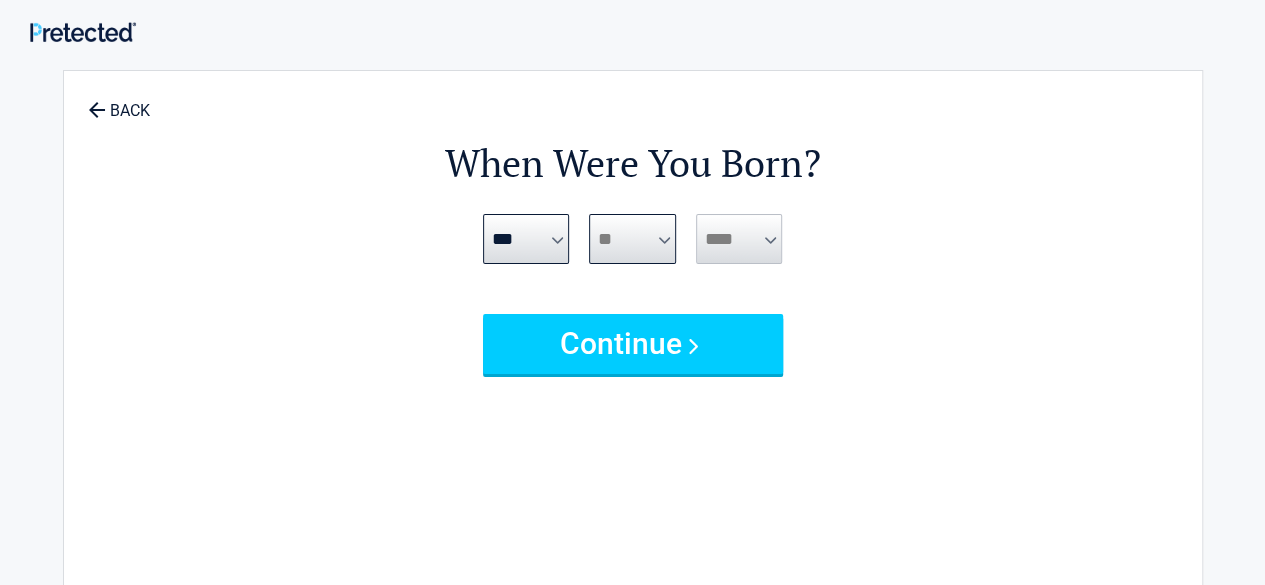 click on "*** * * * * * * * * * ** ** ** ** ** ** ** ** ** ** ** ** ** ** ** ** ** ** ** ** ** **" at bounding box center (632, 239) 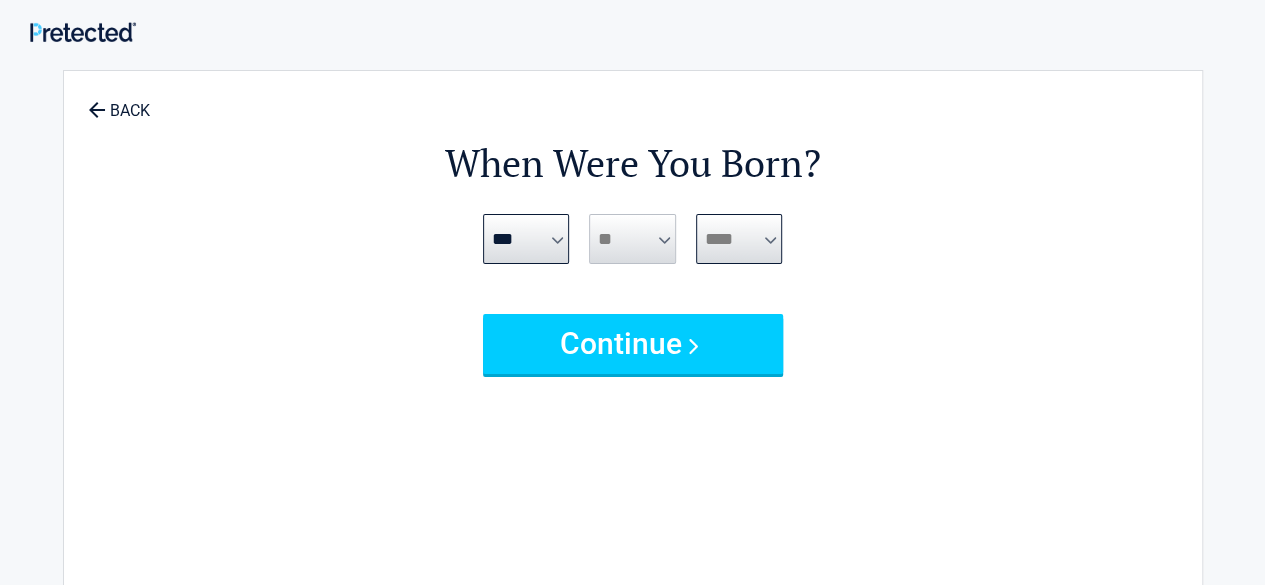 click on "****
****
****
****
****
****
****
****
****
****
****
****
****
****
****
****
****
****
****
****
****
****
****
****
****
****
****
****
****
****
****
****
****
****
****
****
****
****
****
****
****
****
****
****
****
****
****
****
****
****
****
****
****
****
****
****
****
****
****
****
****
****
****
****" at bounding box center [739, 239] 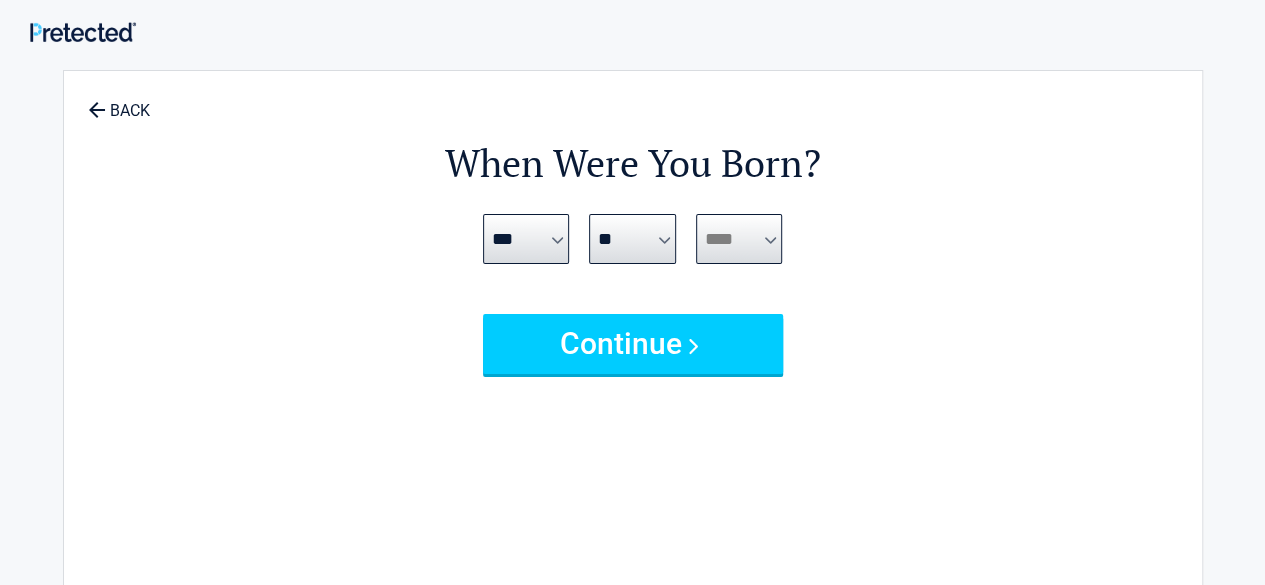select on "****" 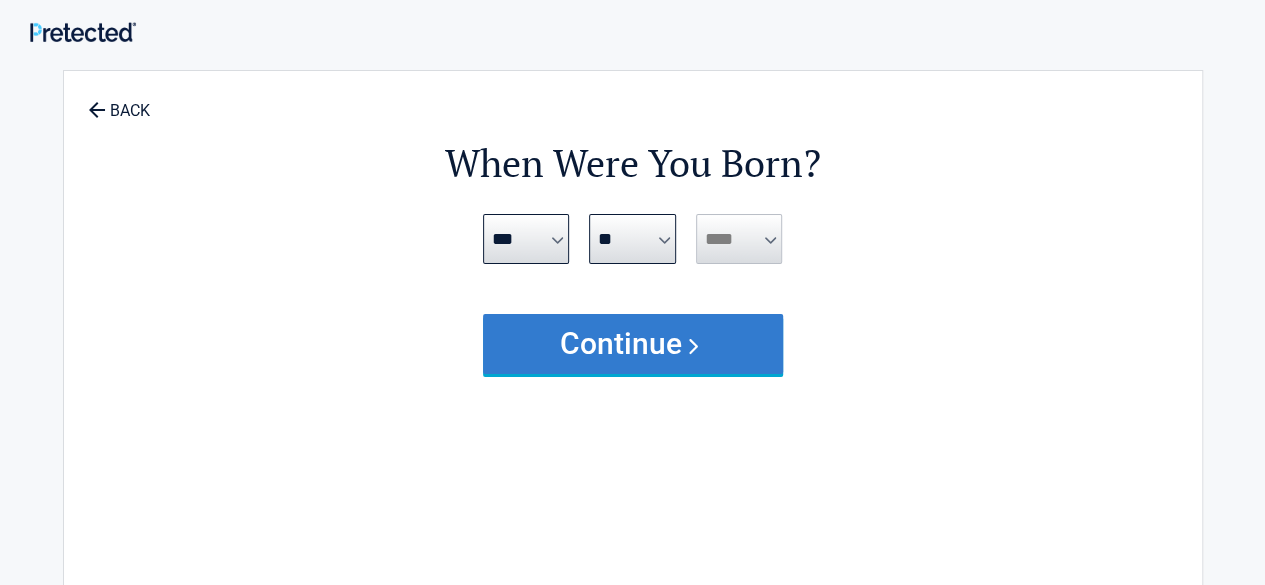 click on "Continue" at bounding box center [633, 344] 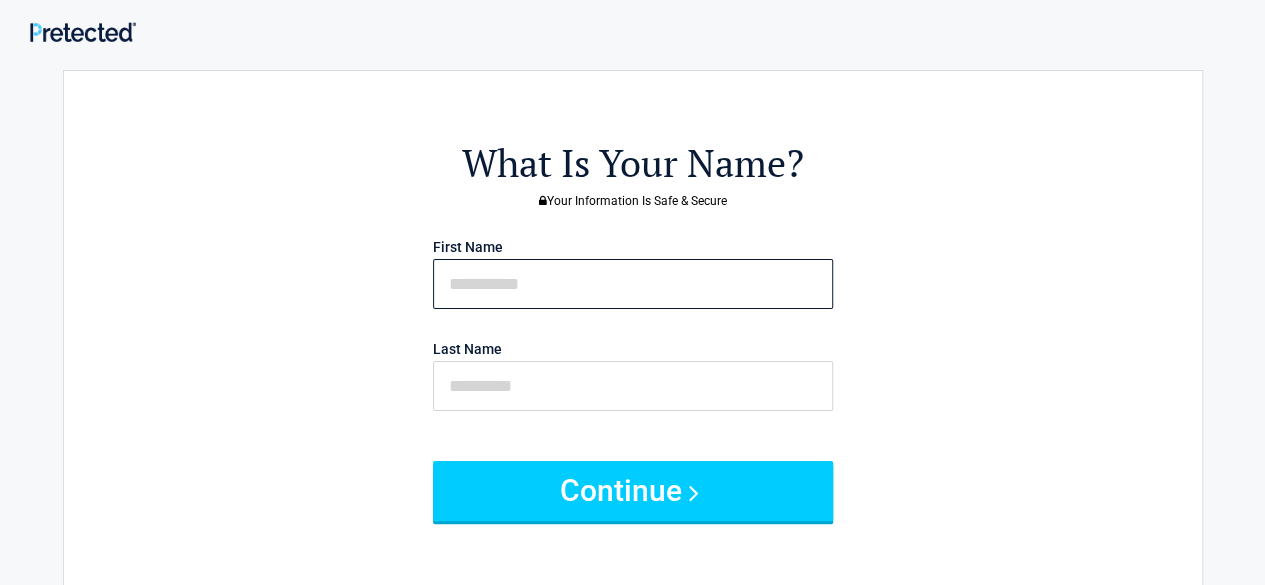 click at bounding box center (633, 284) 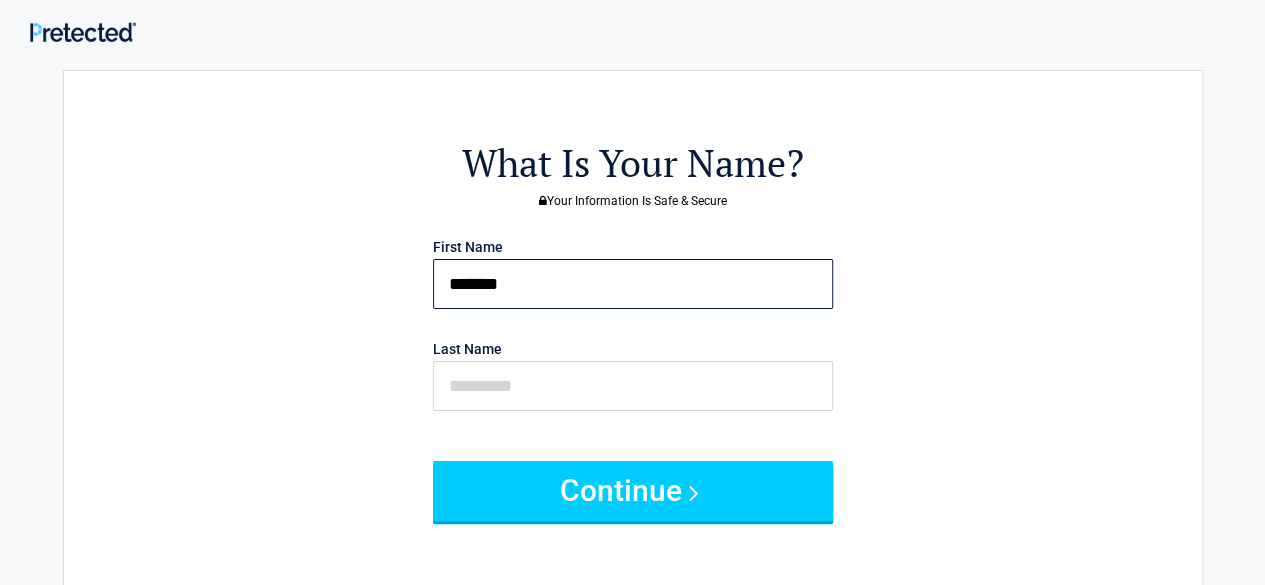 type on "*******" 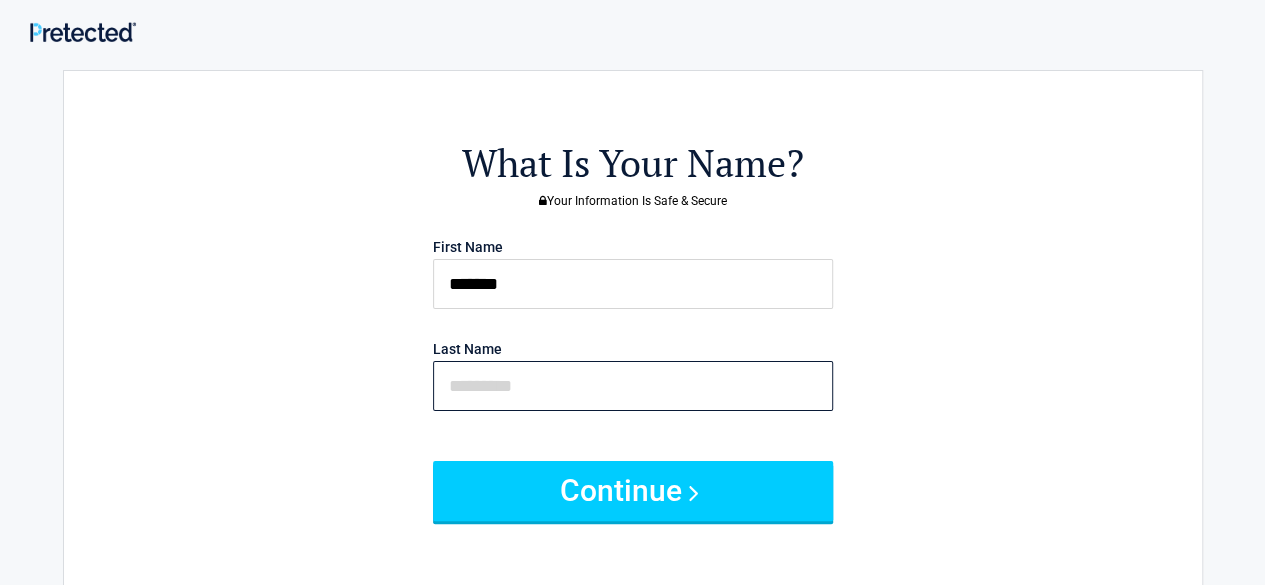 click at bounding box center (633, 386) 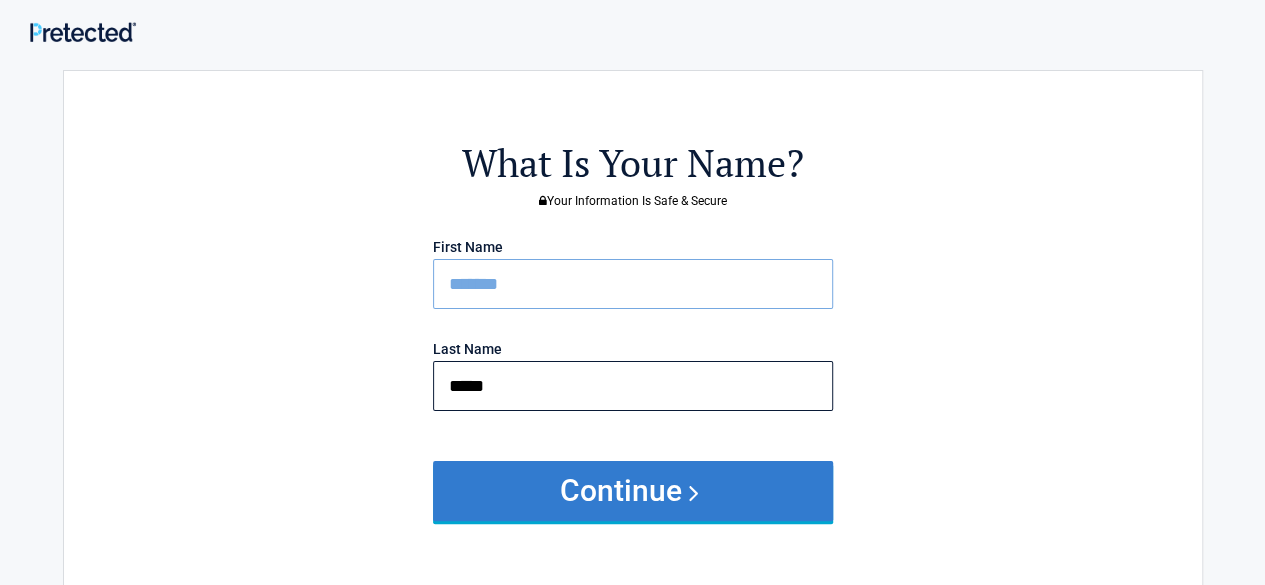 type on "*****" 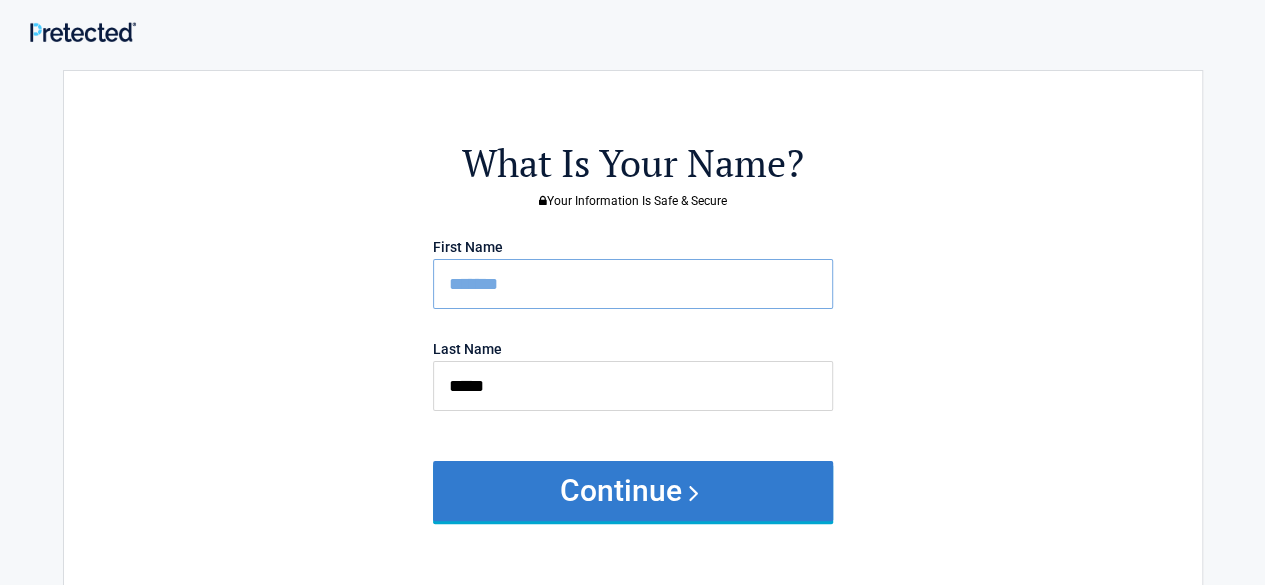 click on "Continue" at bounding box center (633, 491) 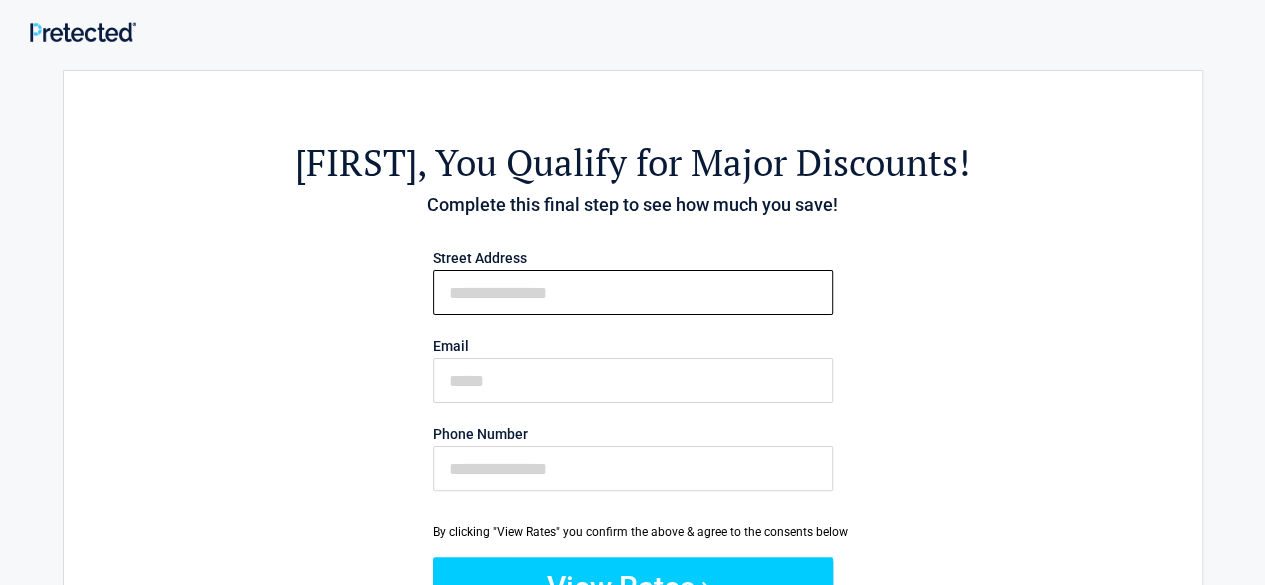 click on "First Name" at bounding box center [633, 292] 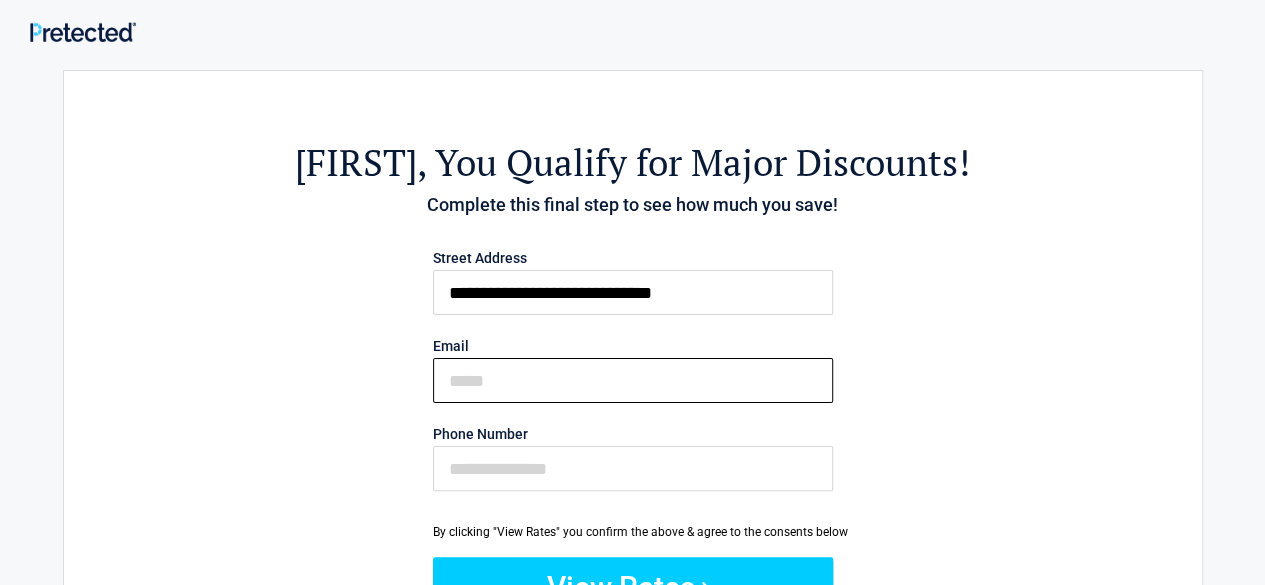 type on "**********" 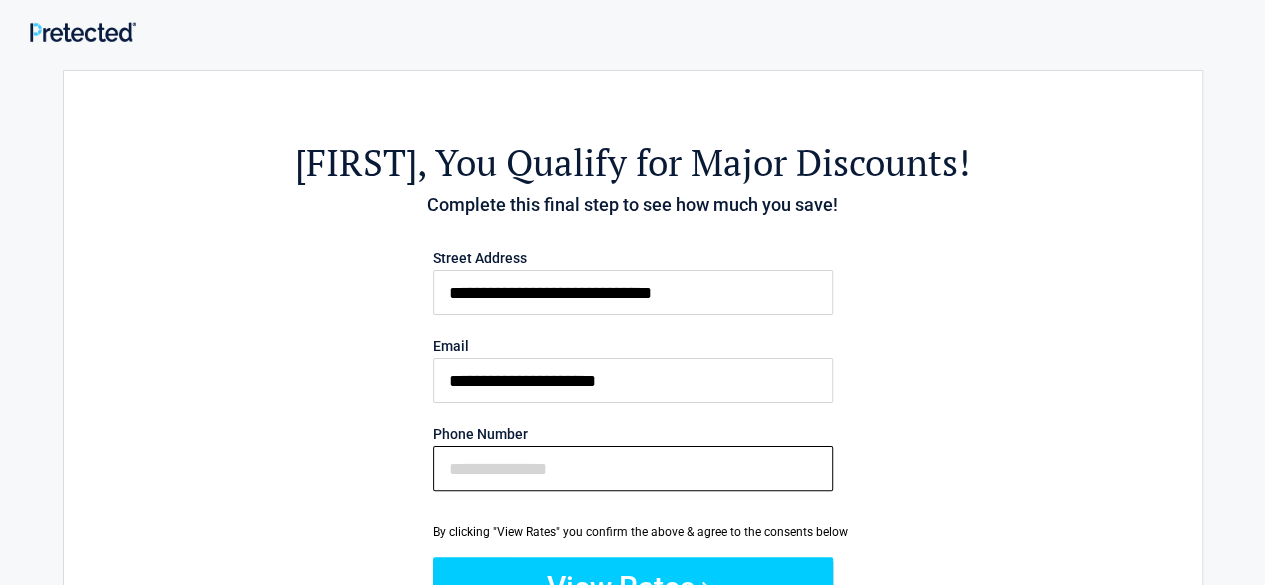 type on "**********" 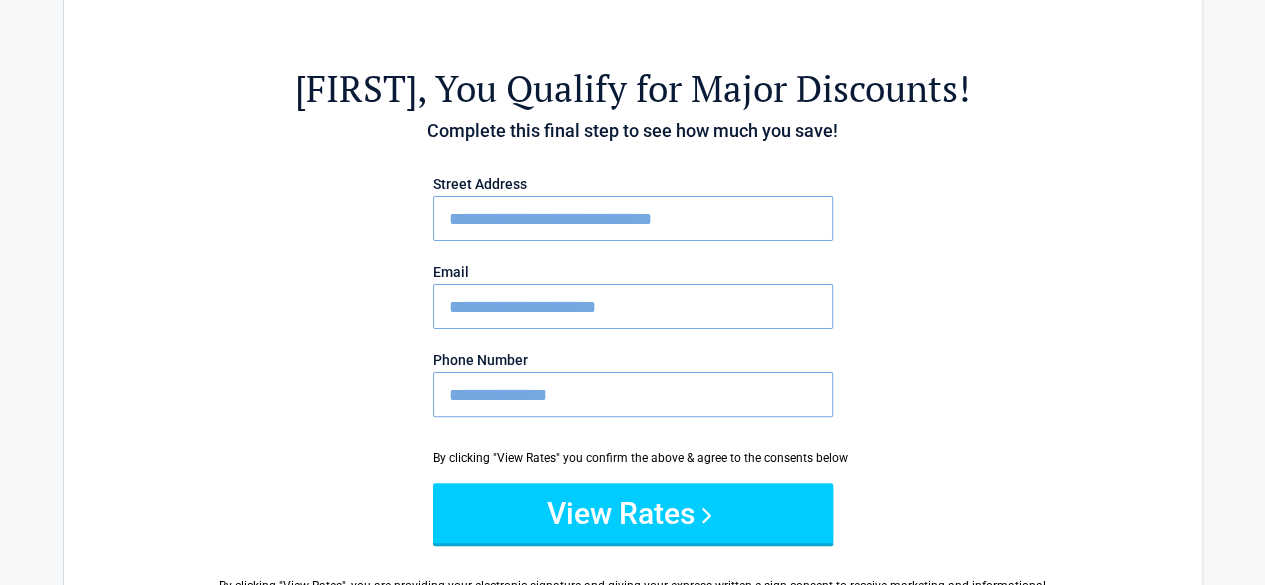 scroll, scrollTop: 200, scrollLeft: 0, axis: vertical 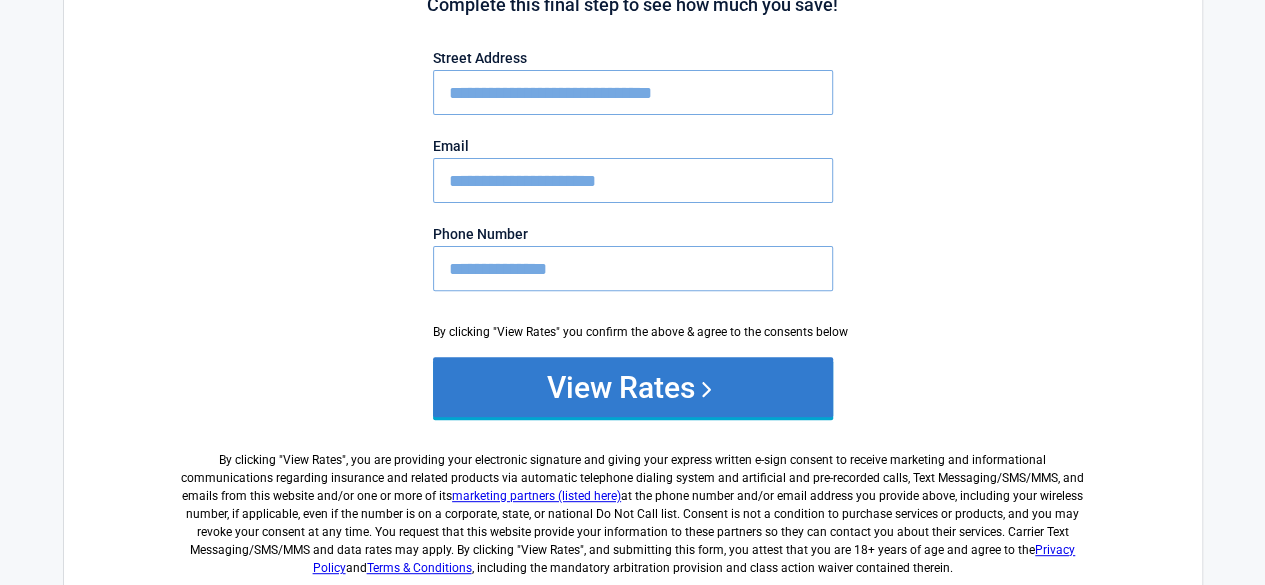 click on "View Rates" at bounding box center [633, 387] 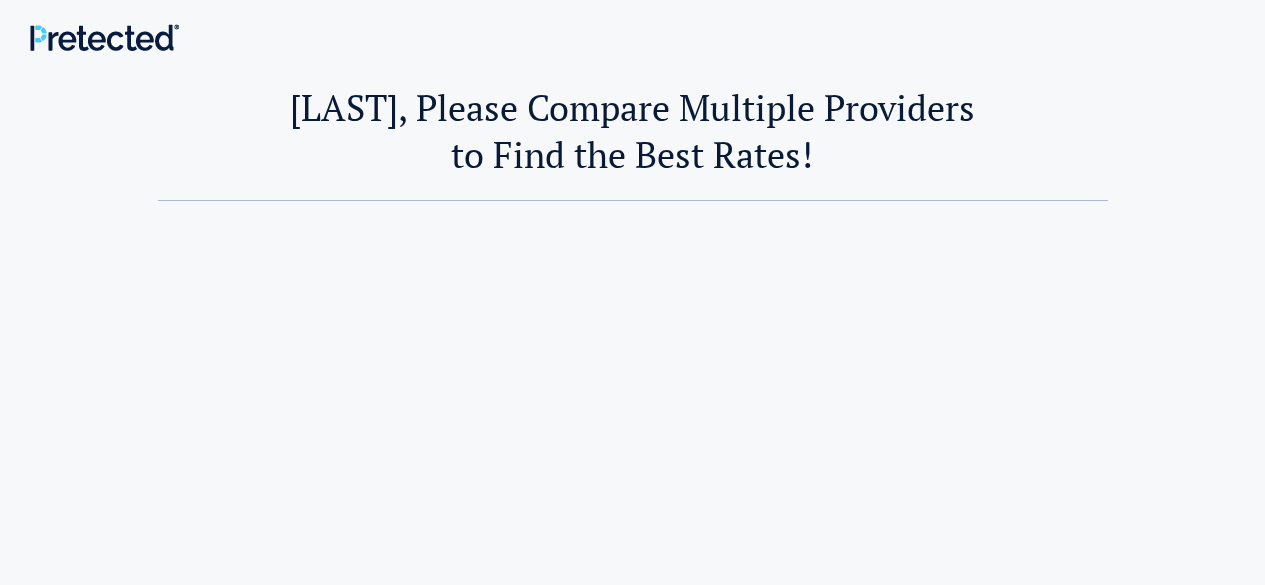 scroll, scrollTop: 0, scrollLeft: 0, axis: both 